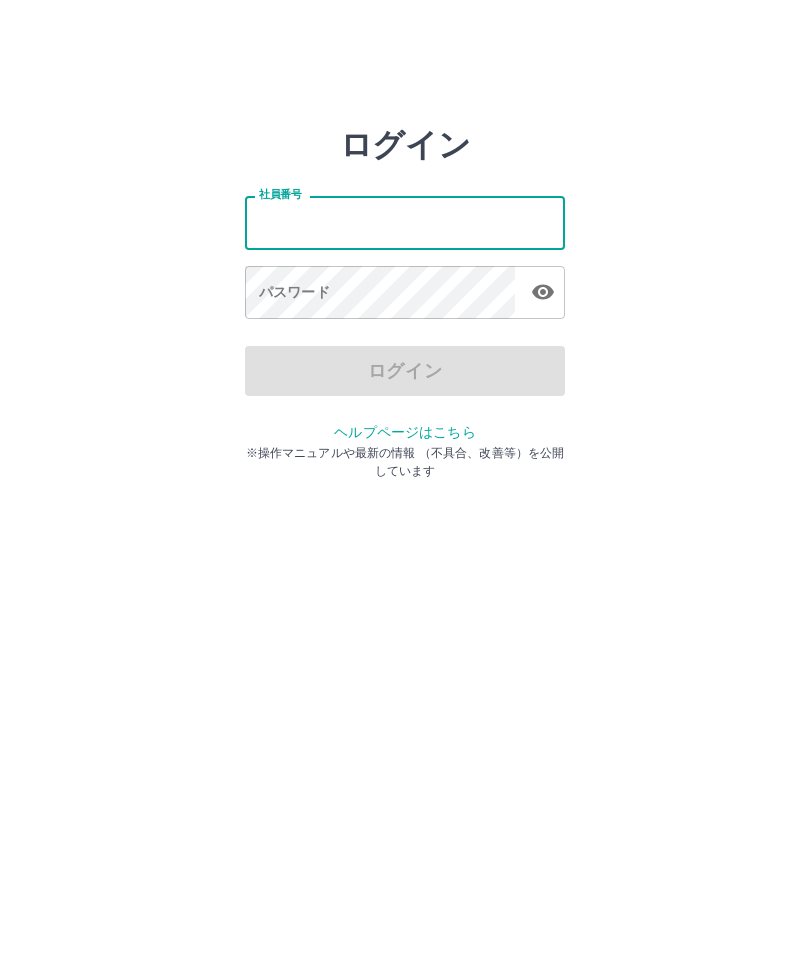 scroll, scrollTop: 0, scrollLeft: 0, axis: both 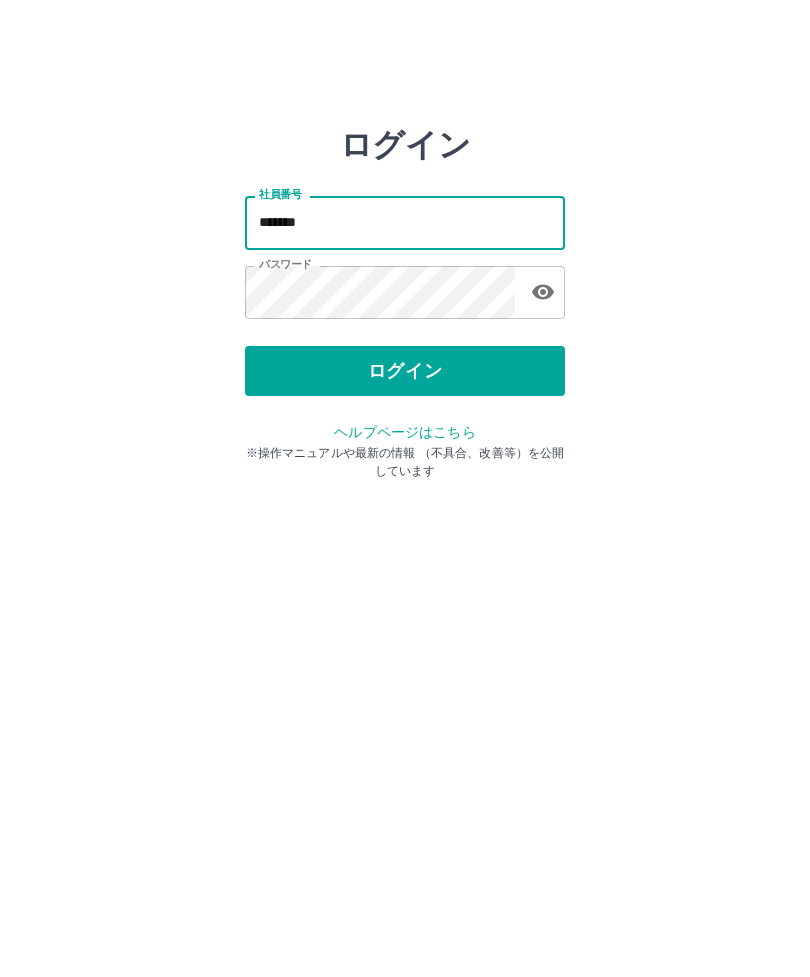 click on "*******" at bounding box center [405, 222] 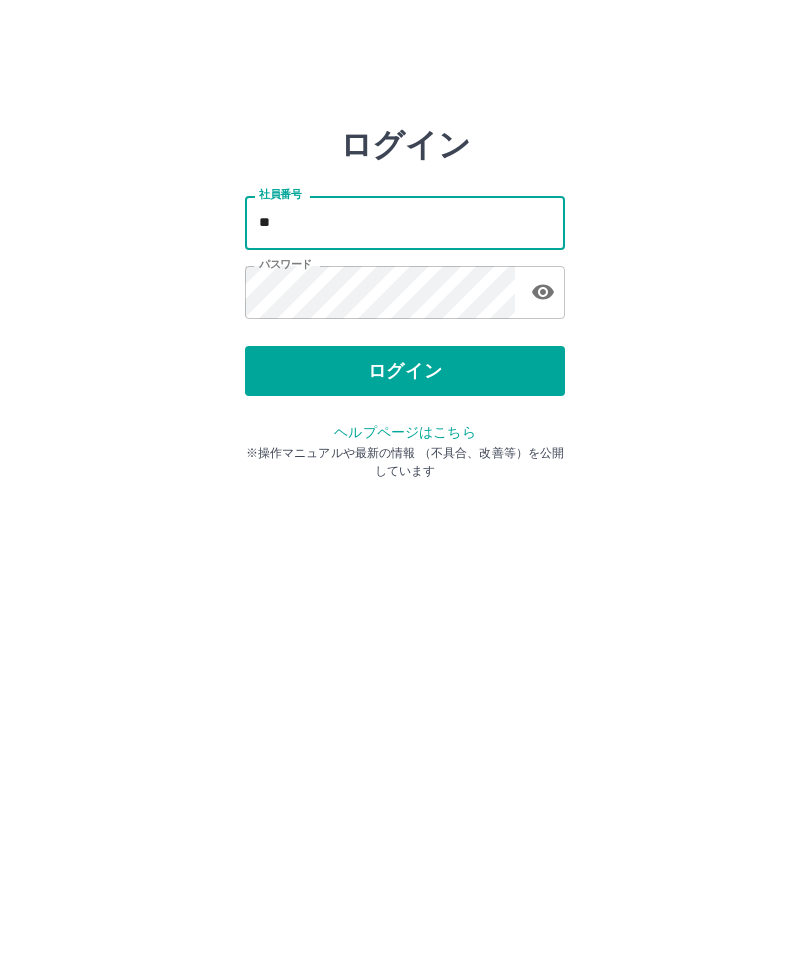 type on "*" 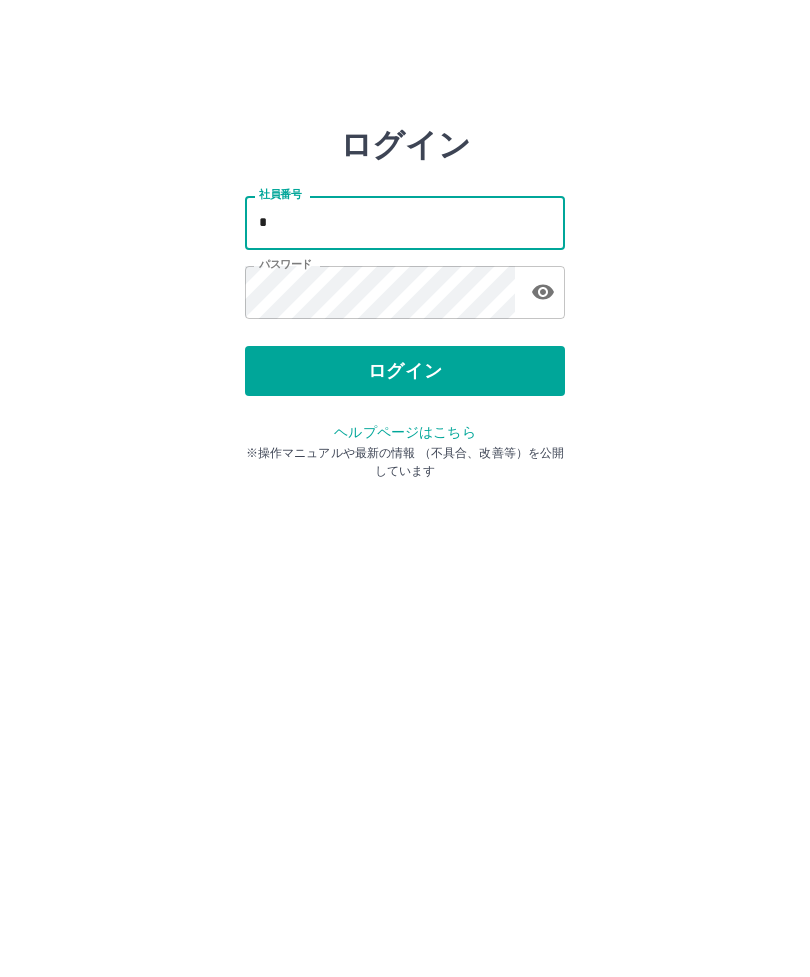 type 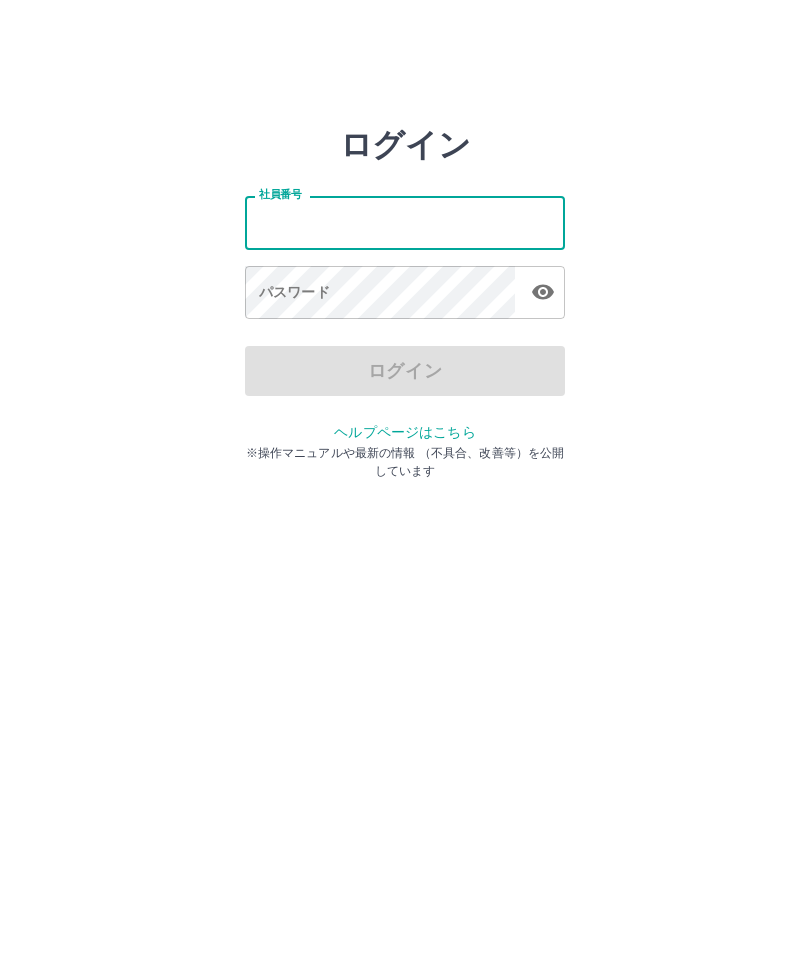 scroll, scrollTop: 0, scrollLeft: 0, axis: both 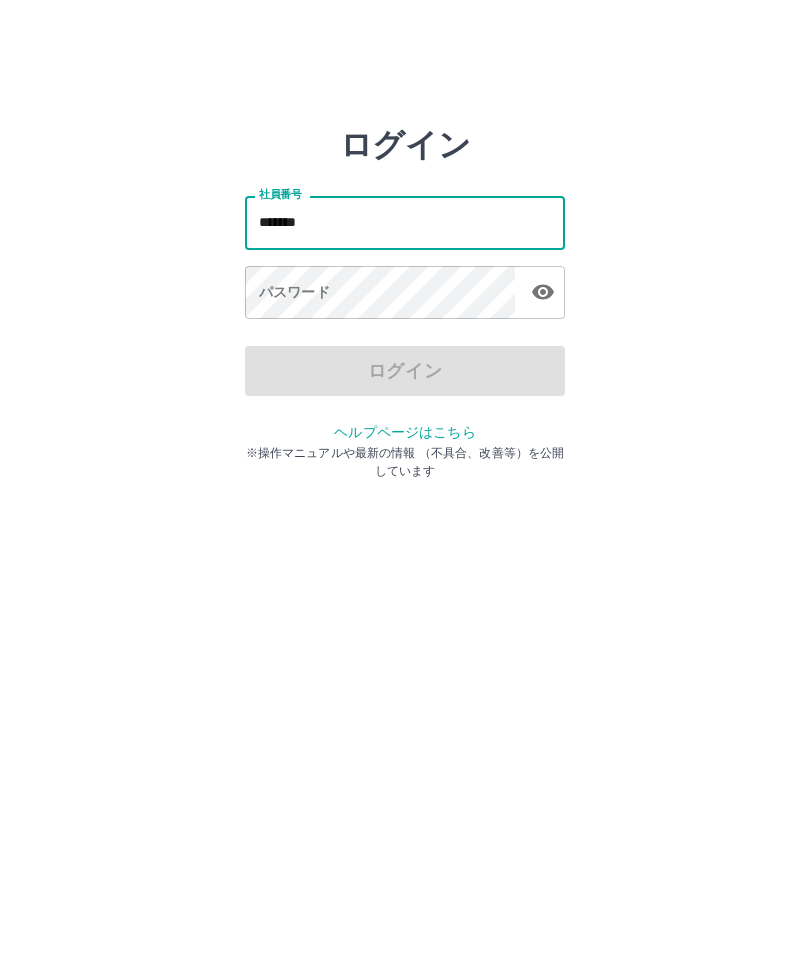 type on "*******" 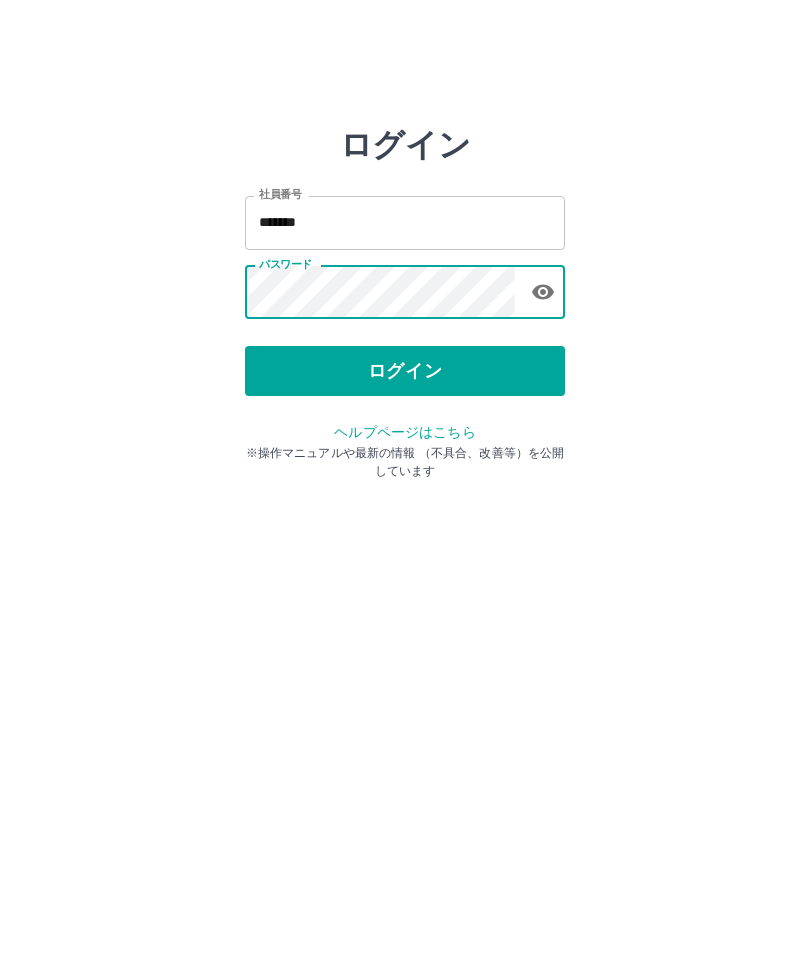 click on "ログイン" at bounding box center [405, 371] 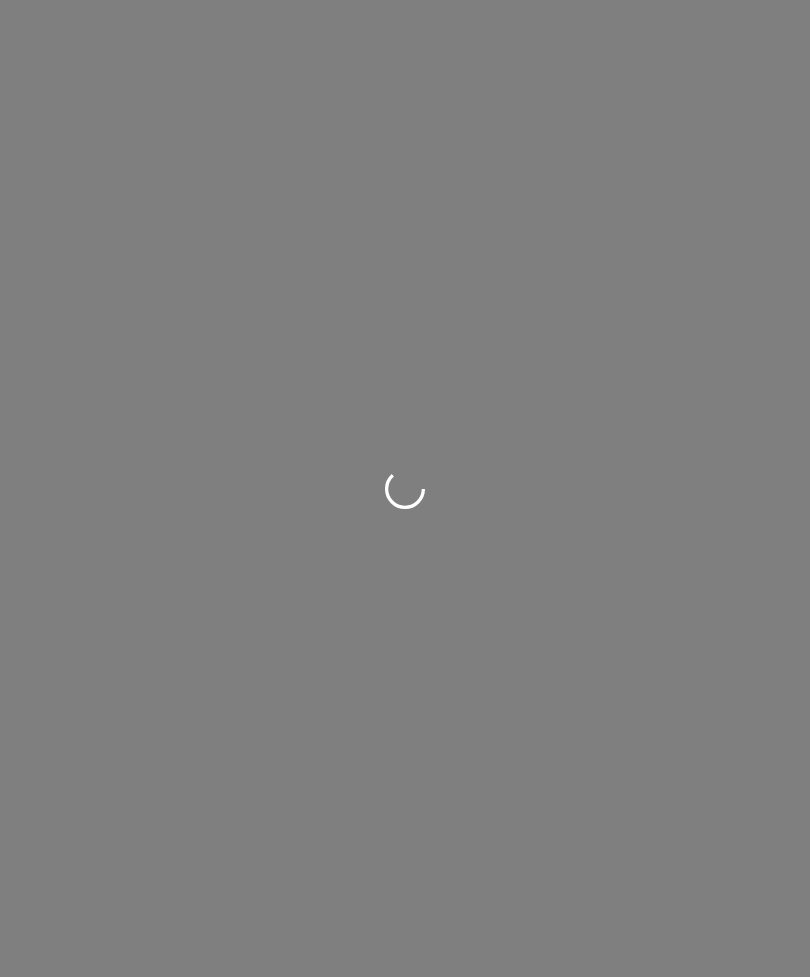 scroll, scrollTop: 0, scrollLeft: 0, axis: both 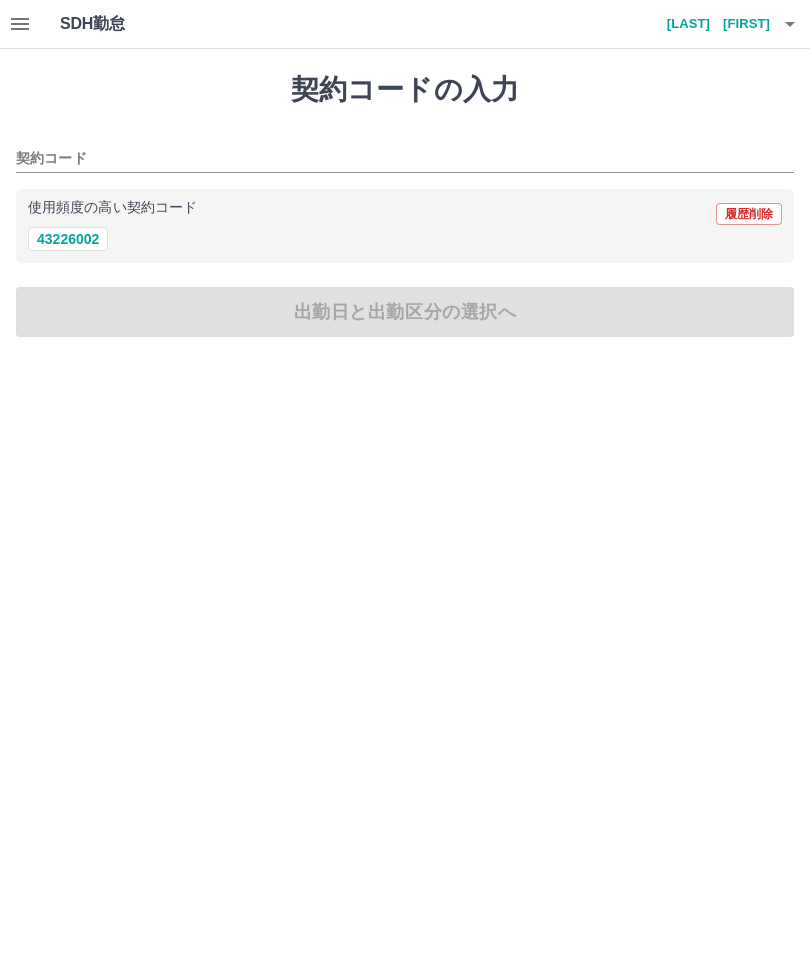 click 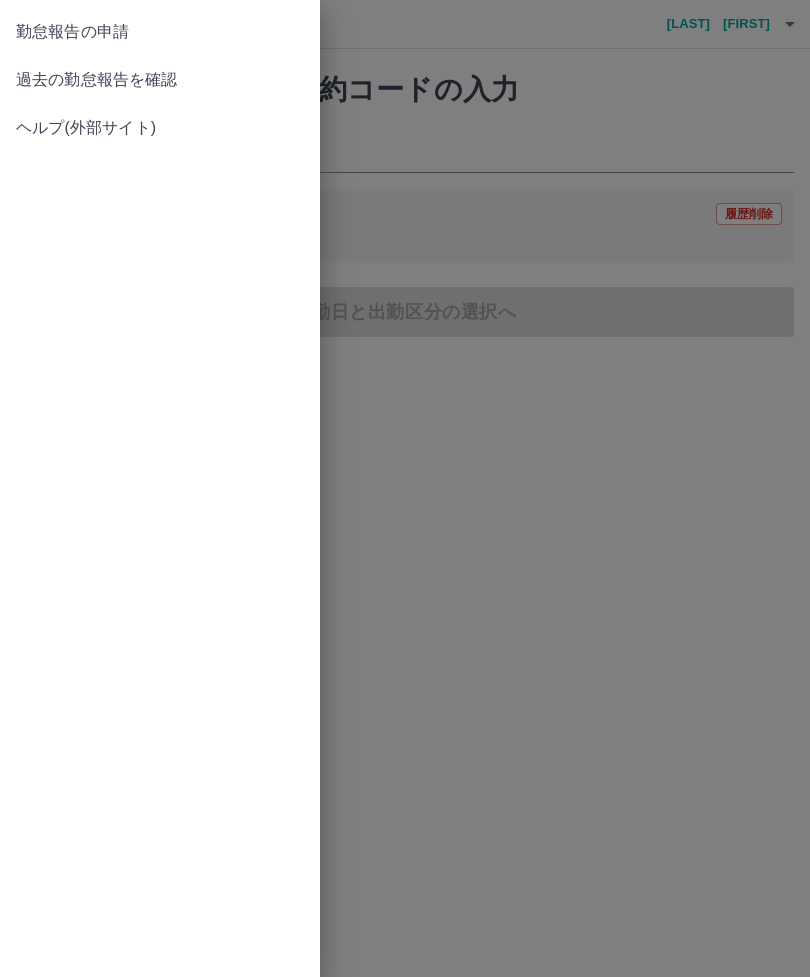 click on "過去の勤怠報告を確認" at bounding box center [160, 80] 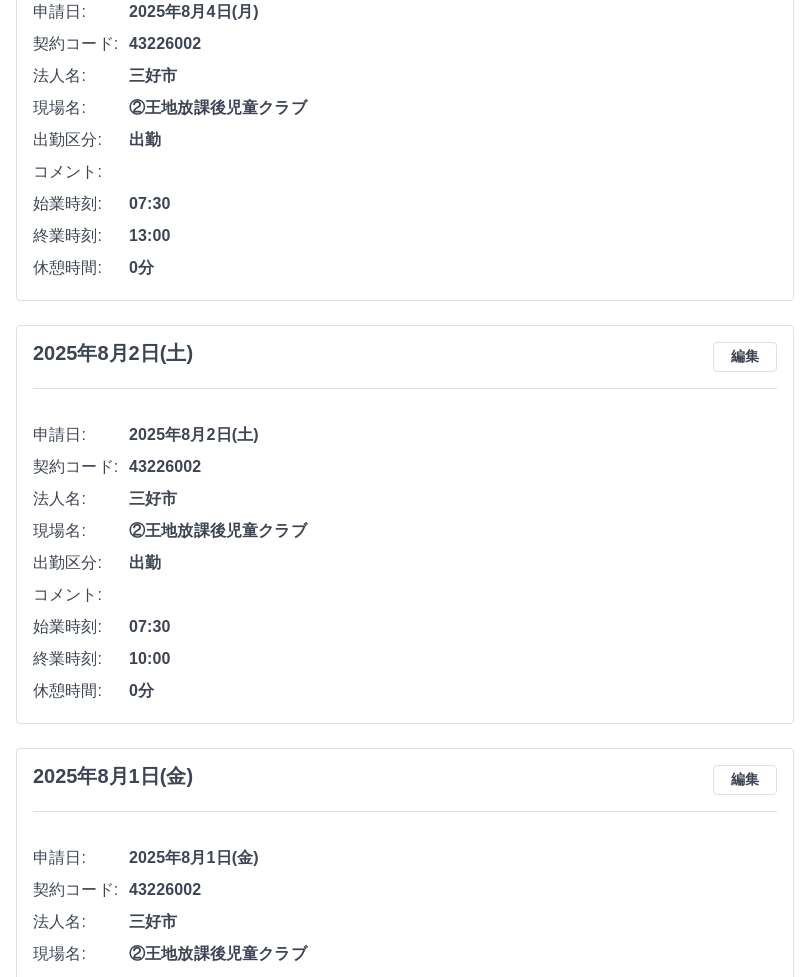 scroll, scrollTop: 408, scrollLeft: 0, axis: vertical 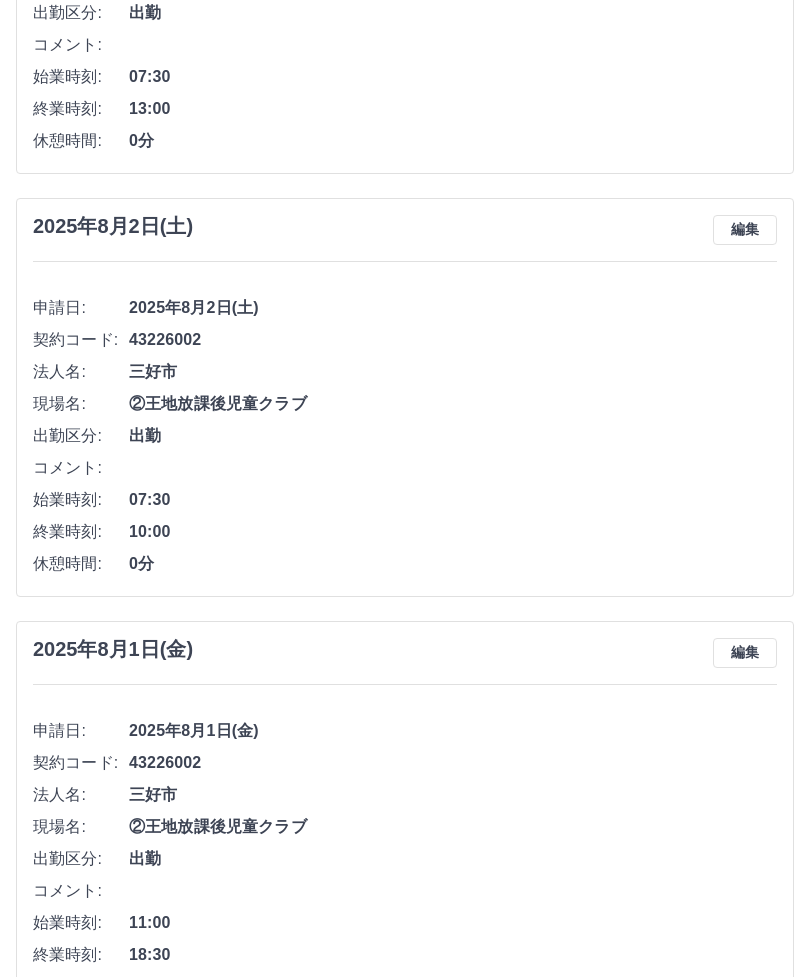 click on "編集" at bounding box center (745, 653) 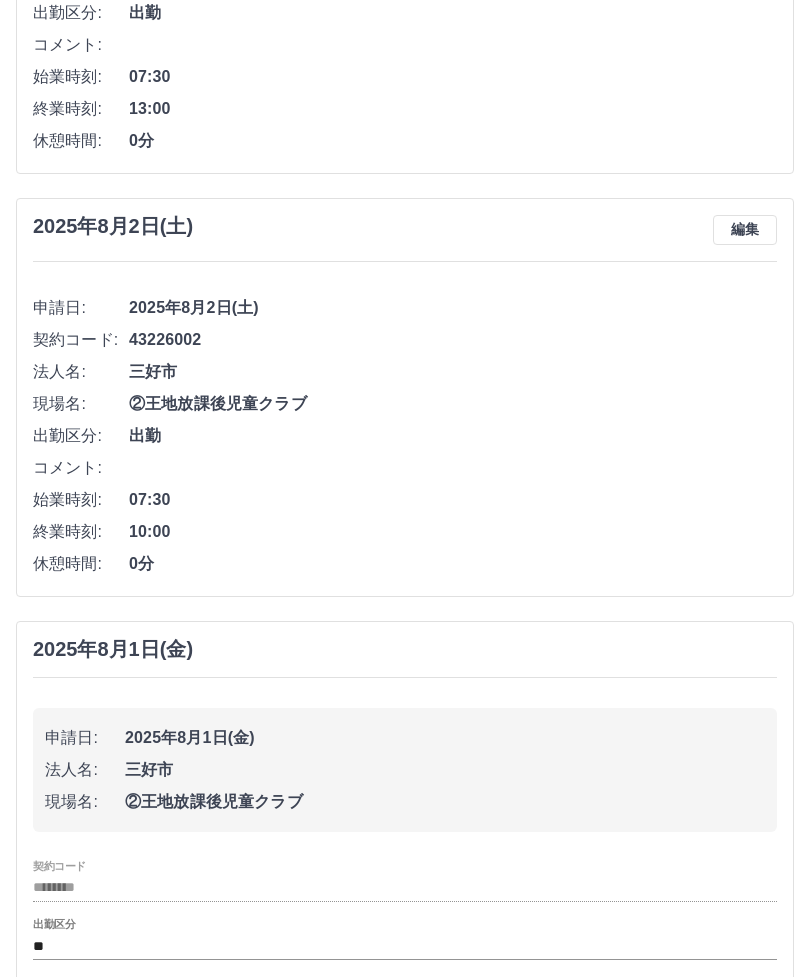 click on "契約コード ********" at bounding box center (405, 881) 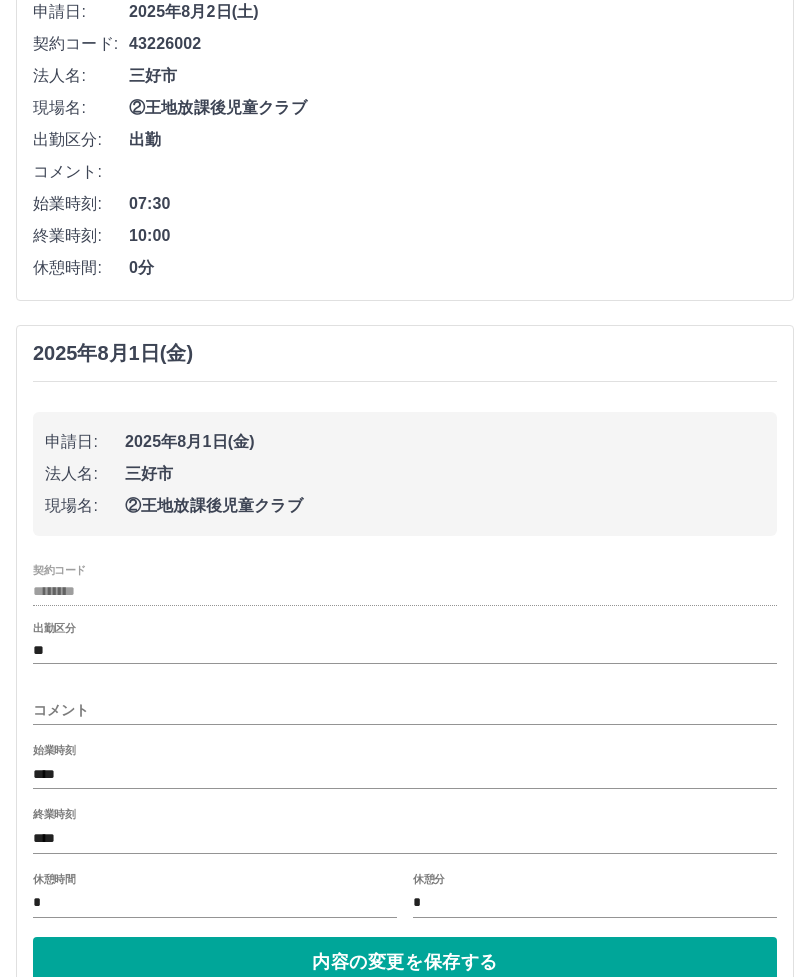 scroll, scrollTop: 738, scrollLeft: 0, axis: vertical 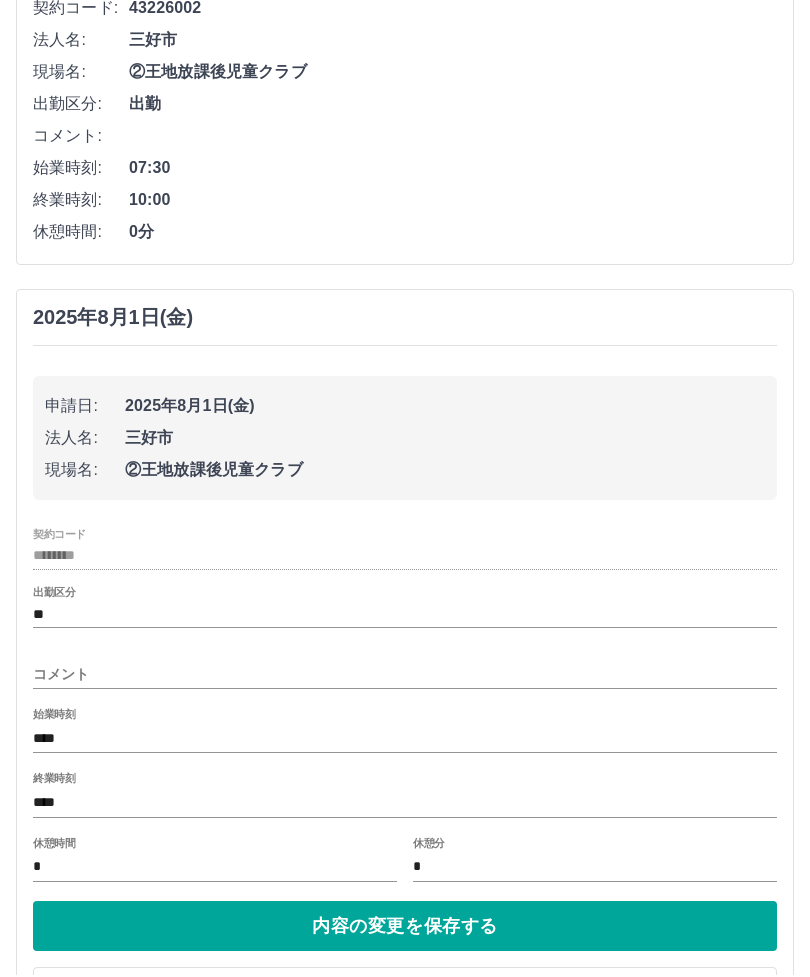 click on "****" at bounding box center (405, 740) 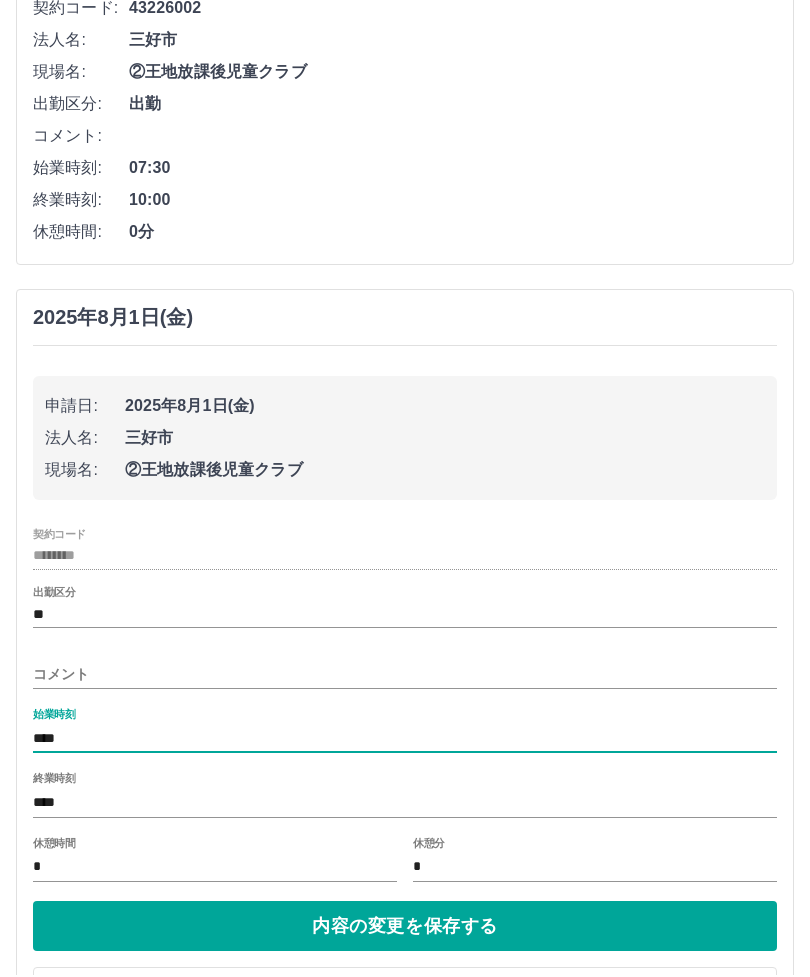scroll, scrollTop: 818, scrollLeft: 0, axis: vertical 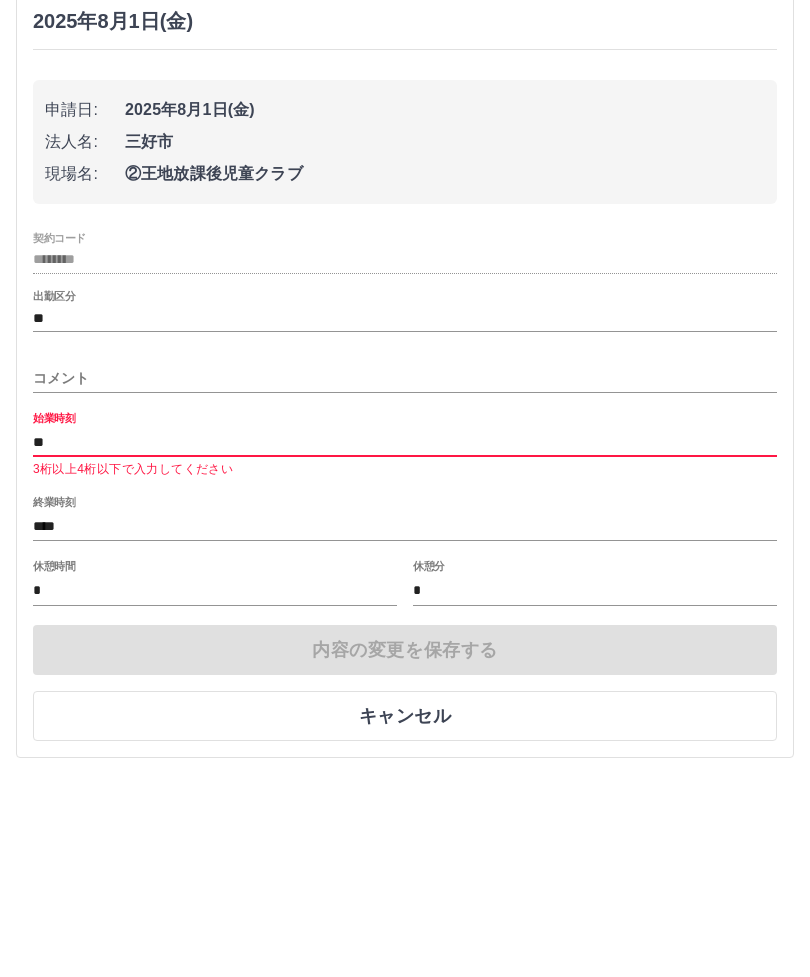 type on "*" 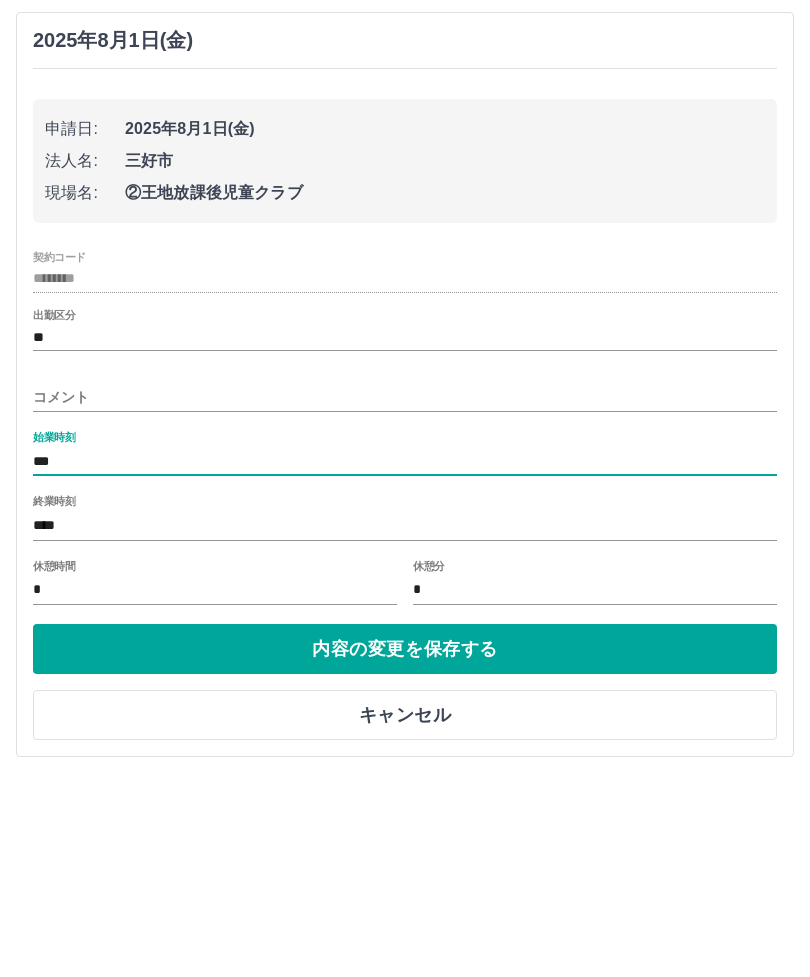 type on "***" 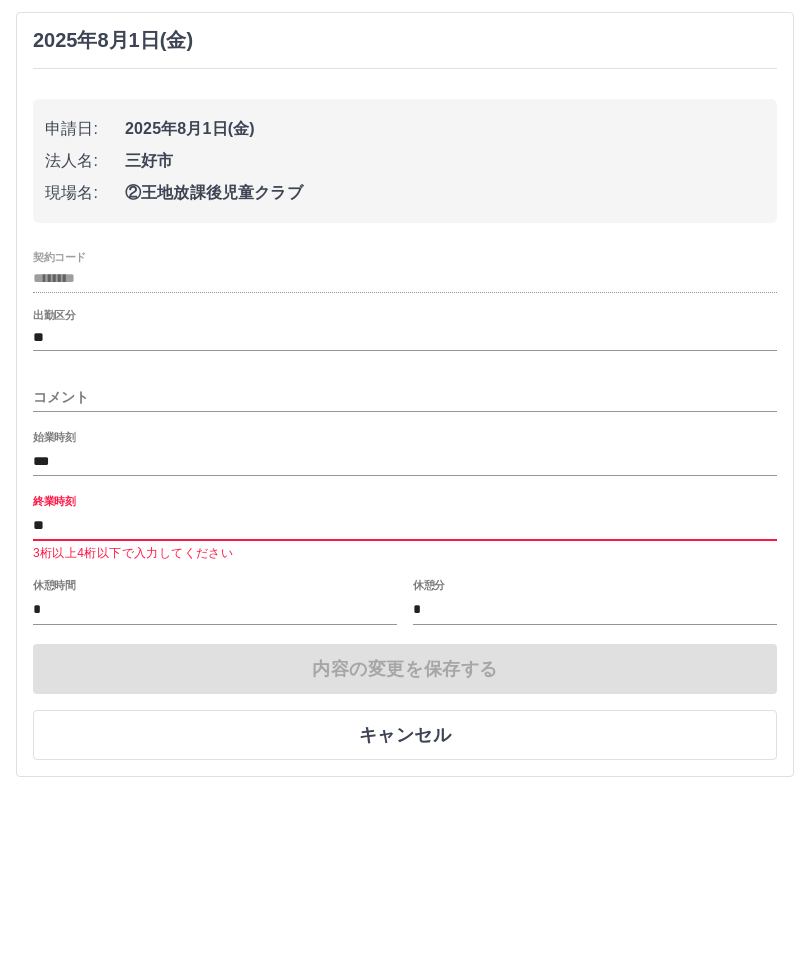 type on "*" 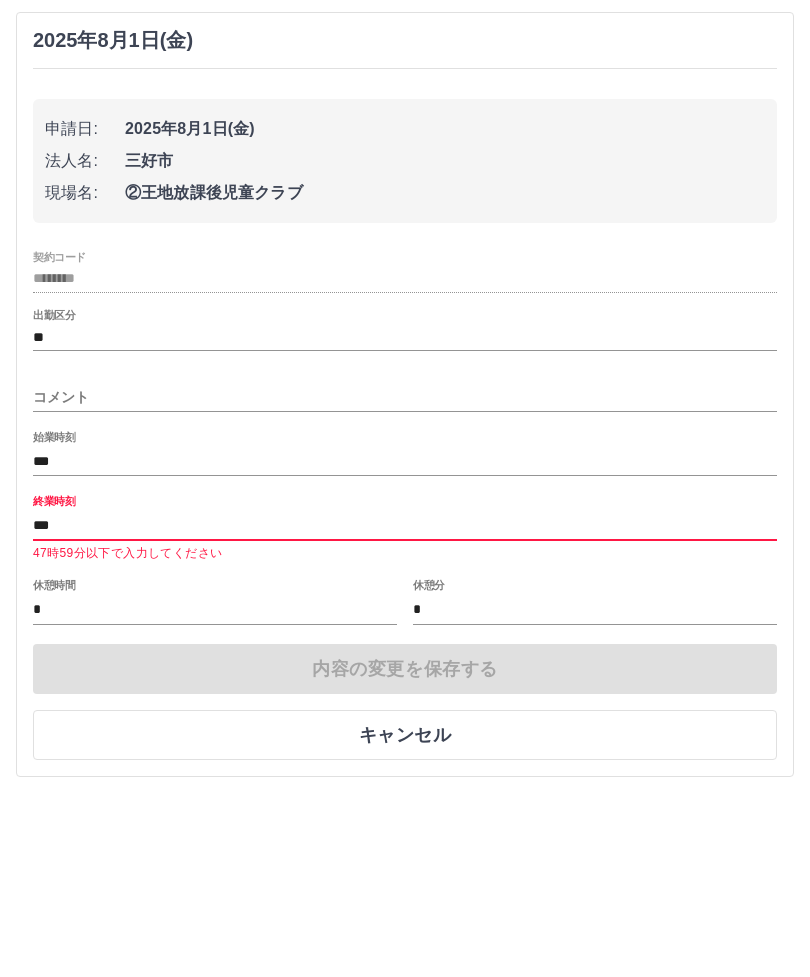 type on "****" 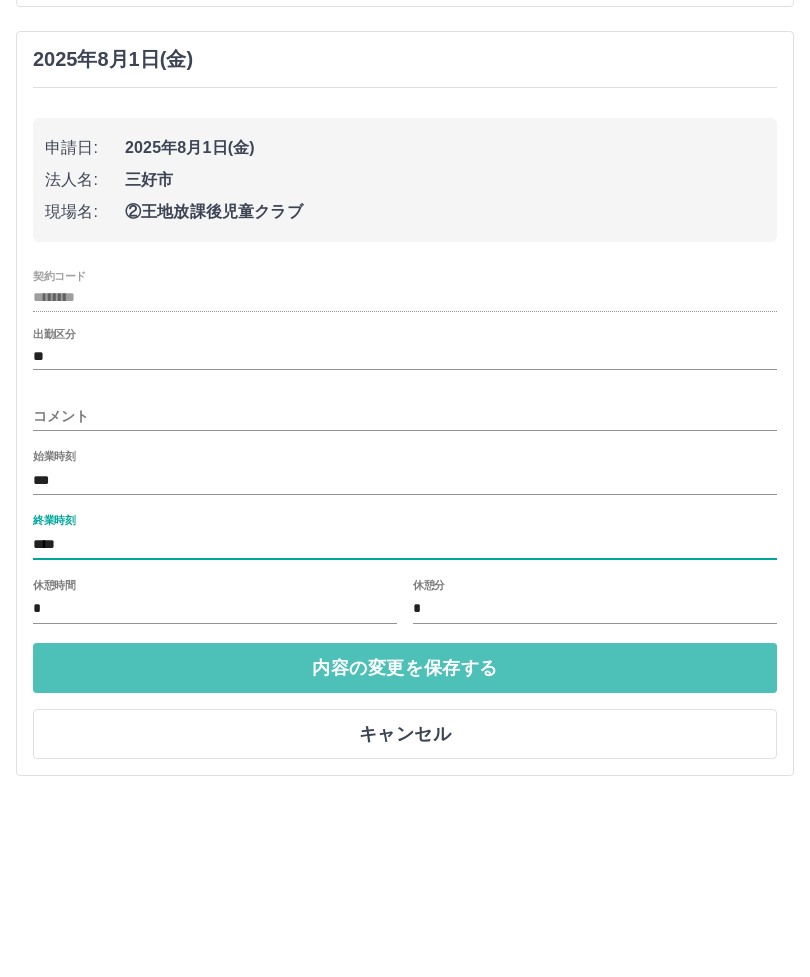 click on "内容の変更を保存する" at bounding box center [405, 848] 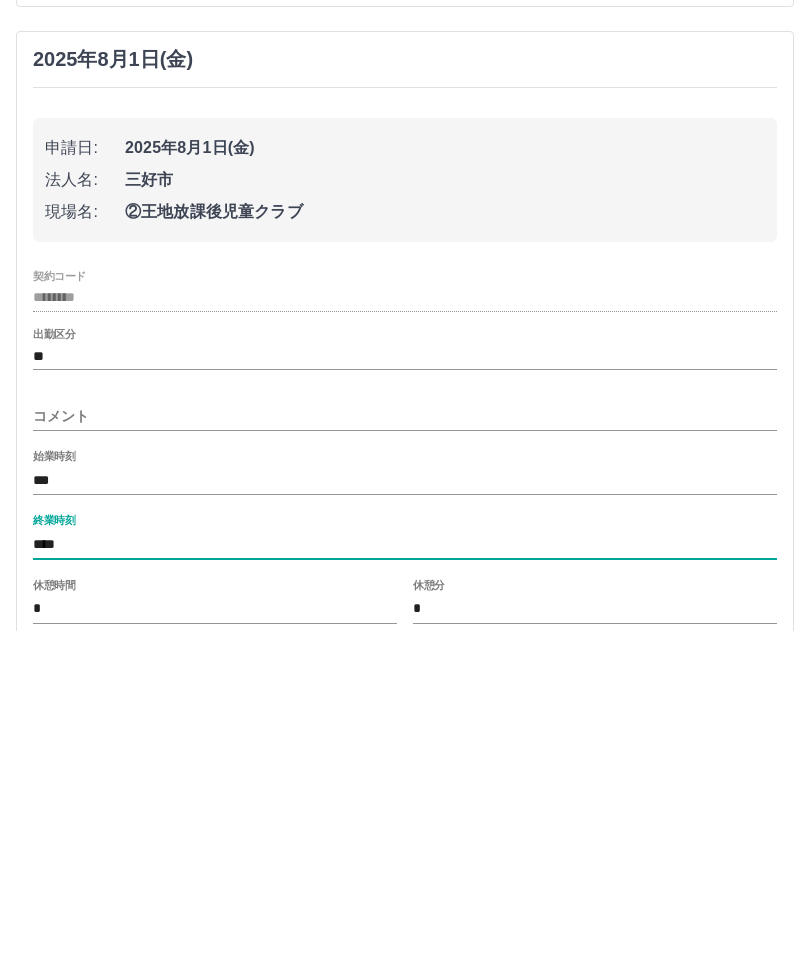 scroll, scrollTop: 408, scrollLeft: 0, axis: vertical 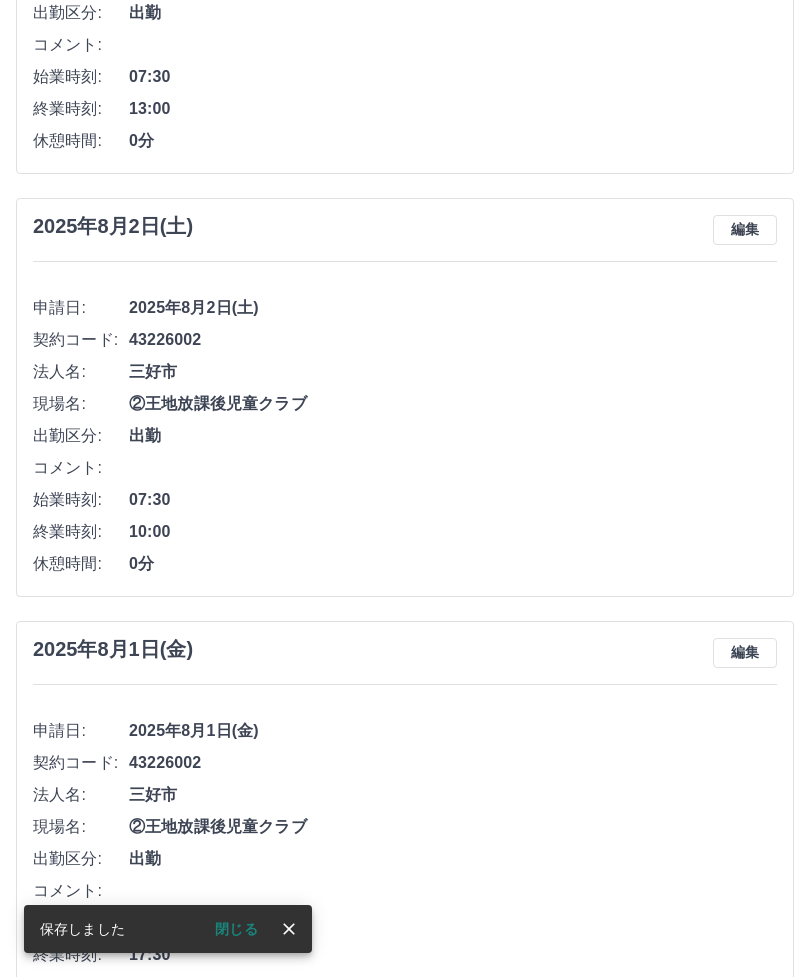 click on "保存しました" at bounding box center (82, 929) 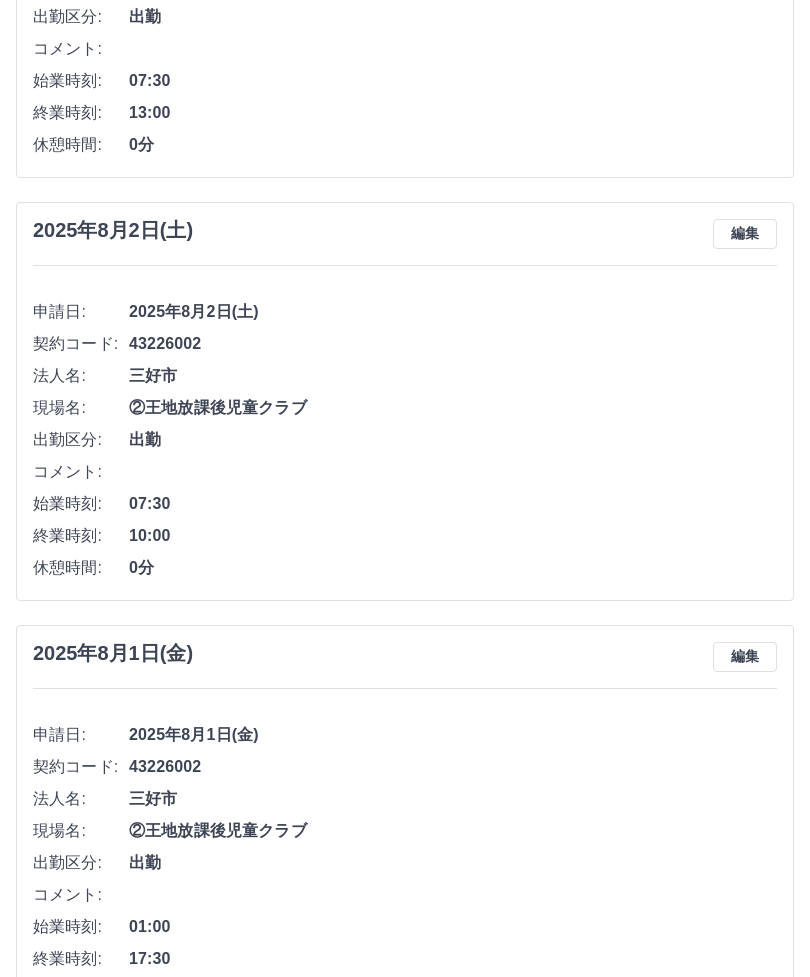 scroll, scrollTop: 408, scrollLeft: 0, axis: vertical 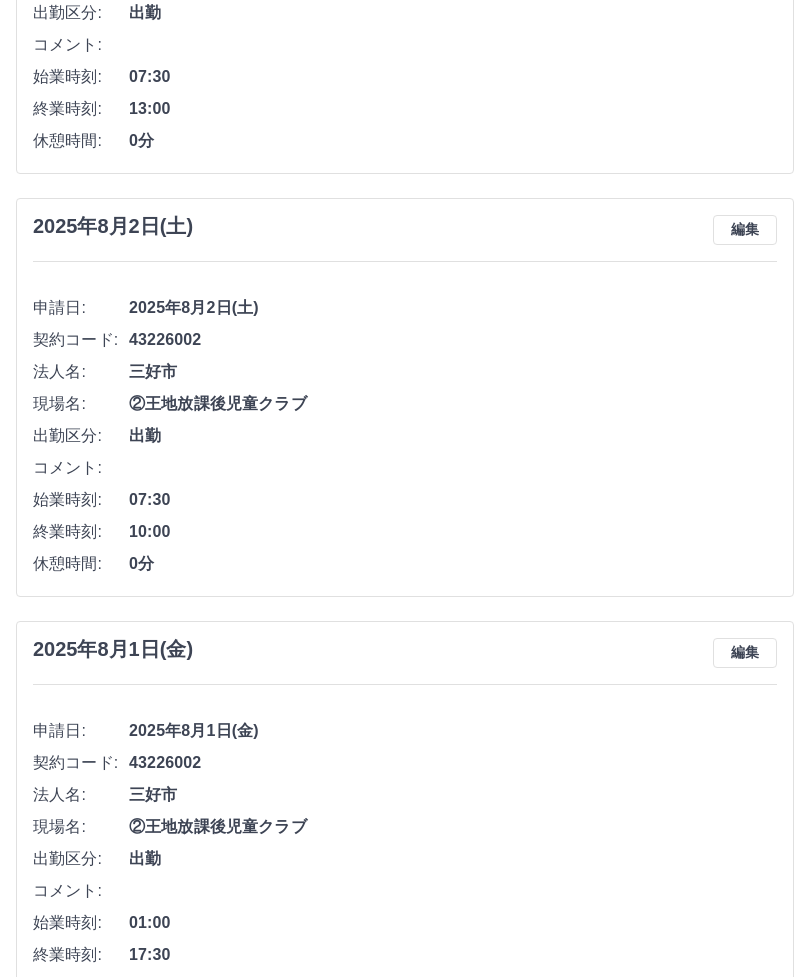 click on "編集" at bounding box center [745, 653] 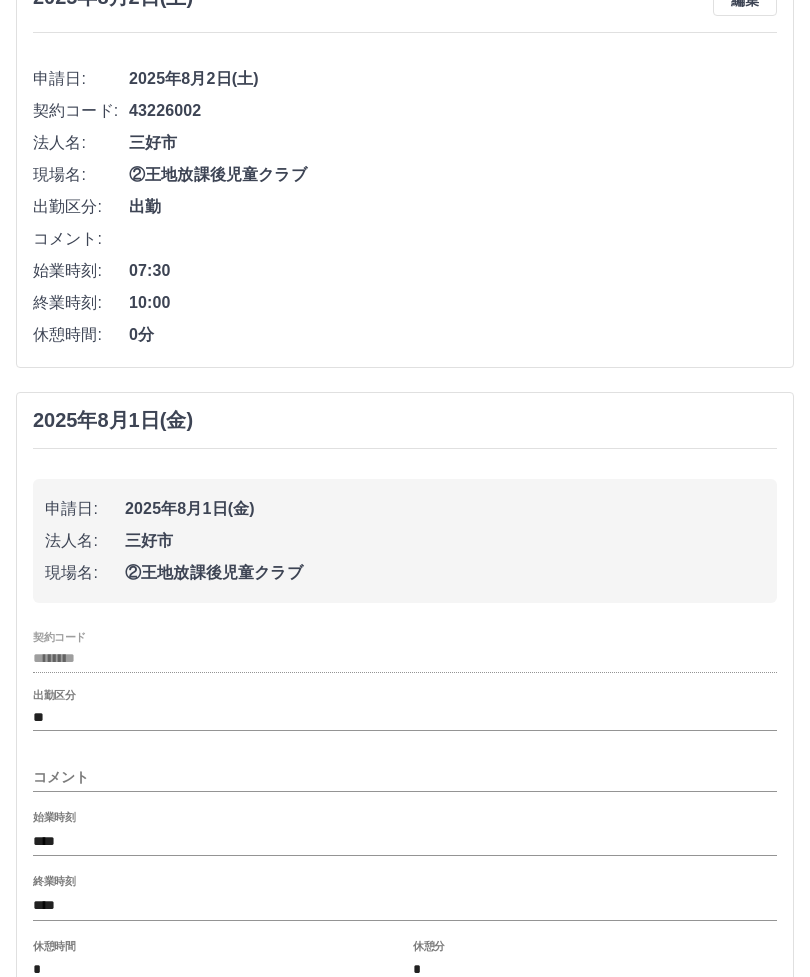 scroll, scrollTop: 647, scrollLeft: 0, axis: vertical 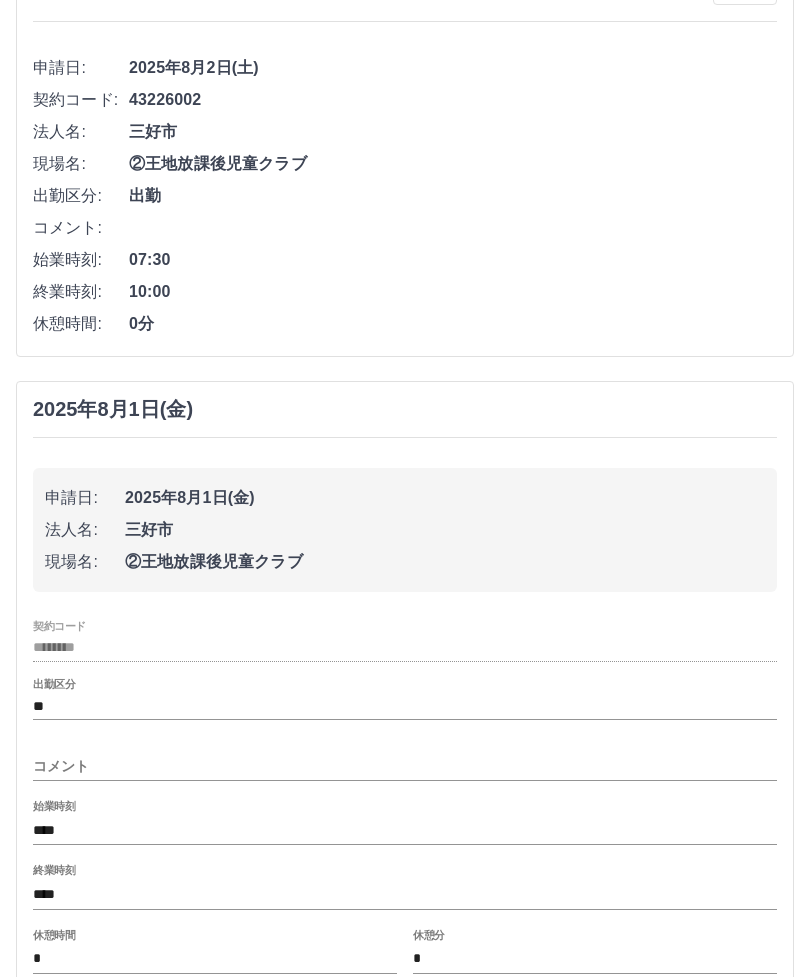 click on "****" at bounding box center (405, 831) 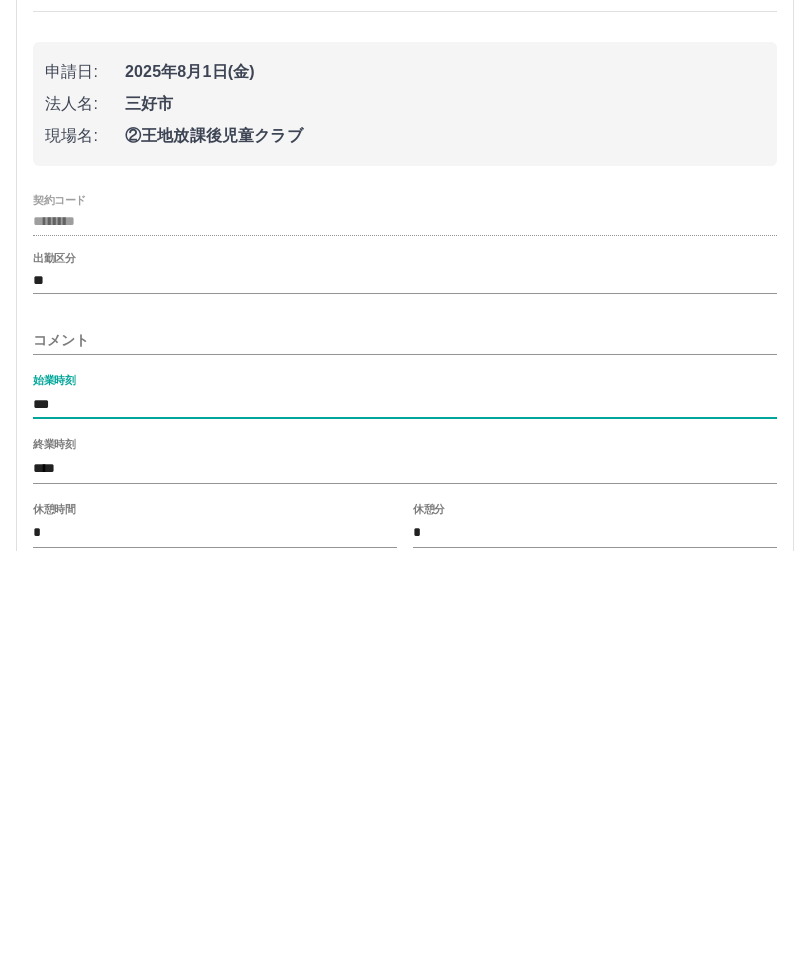 scroll, scrollTop: 818, scrollLeft: 0, axis: vertical 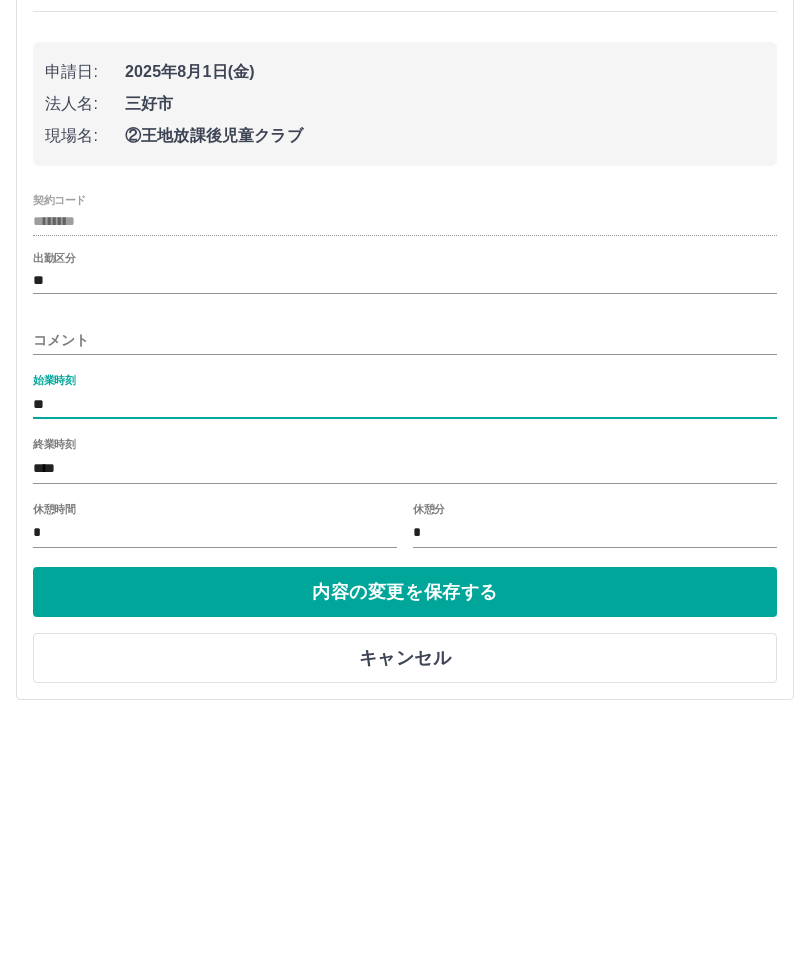 type on "*" 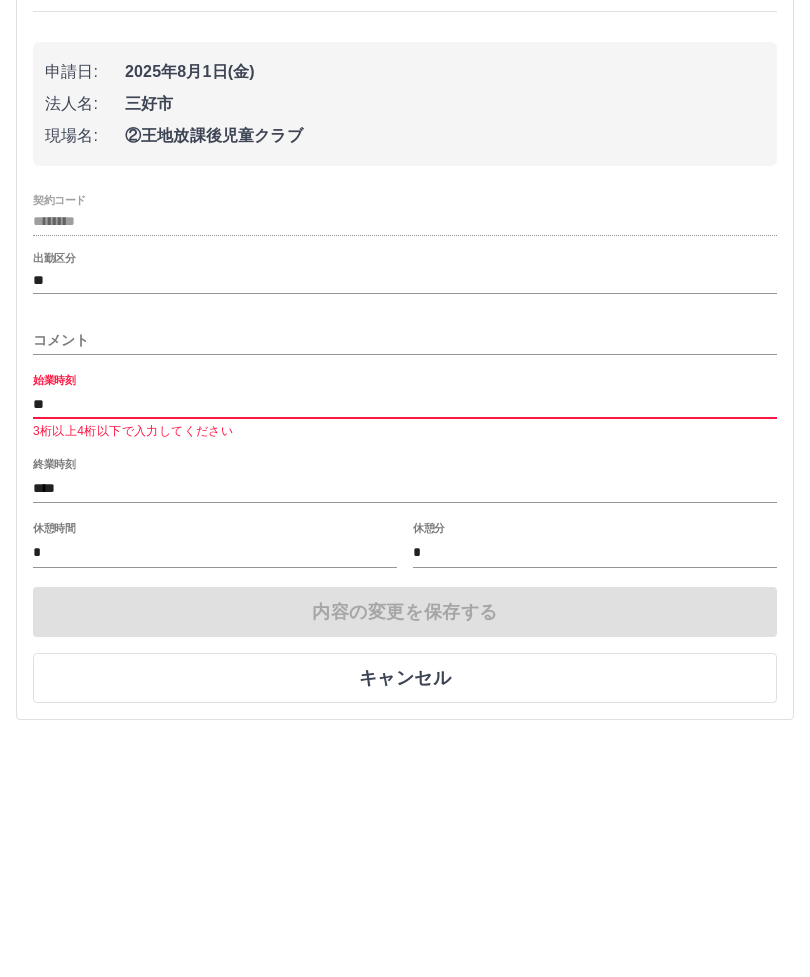 type on "***" 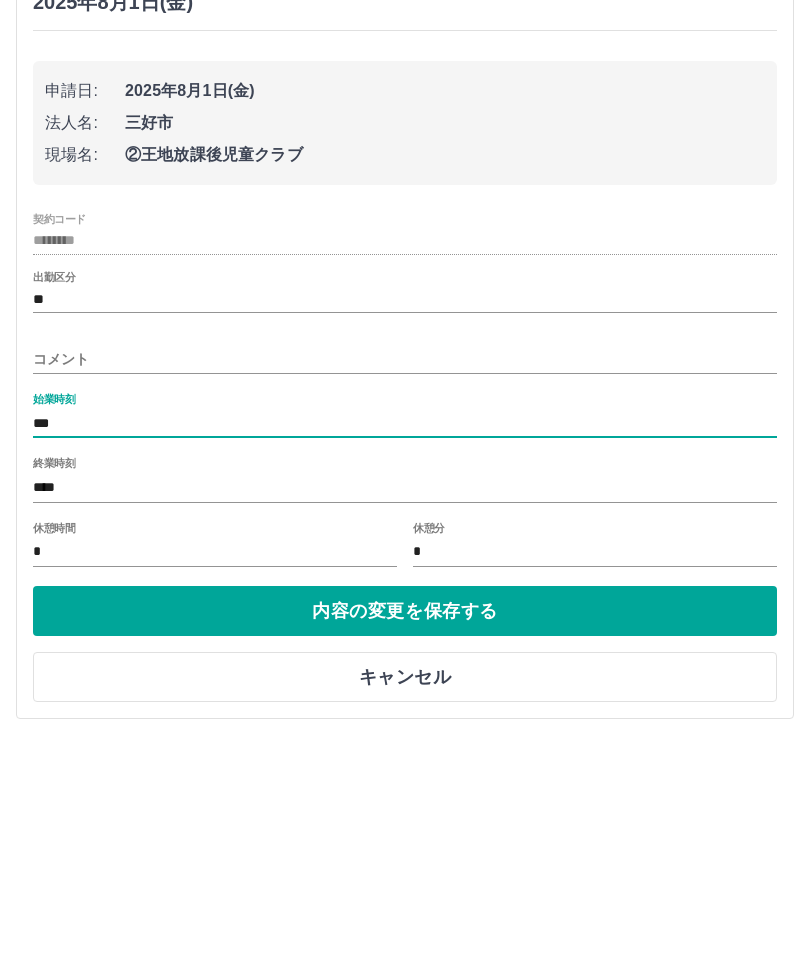 click on "内容の変更を保存する" at bounding box center [405, 848] 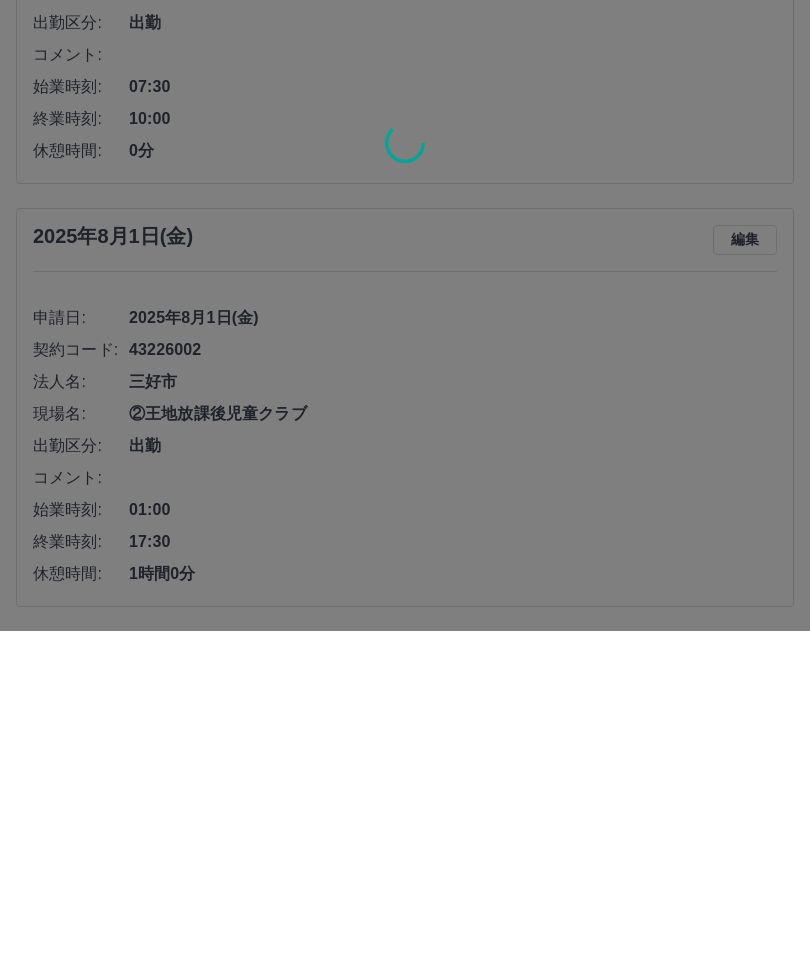 scroll, scrollTop: 408, scrollLeft: 0, axis: vertical 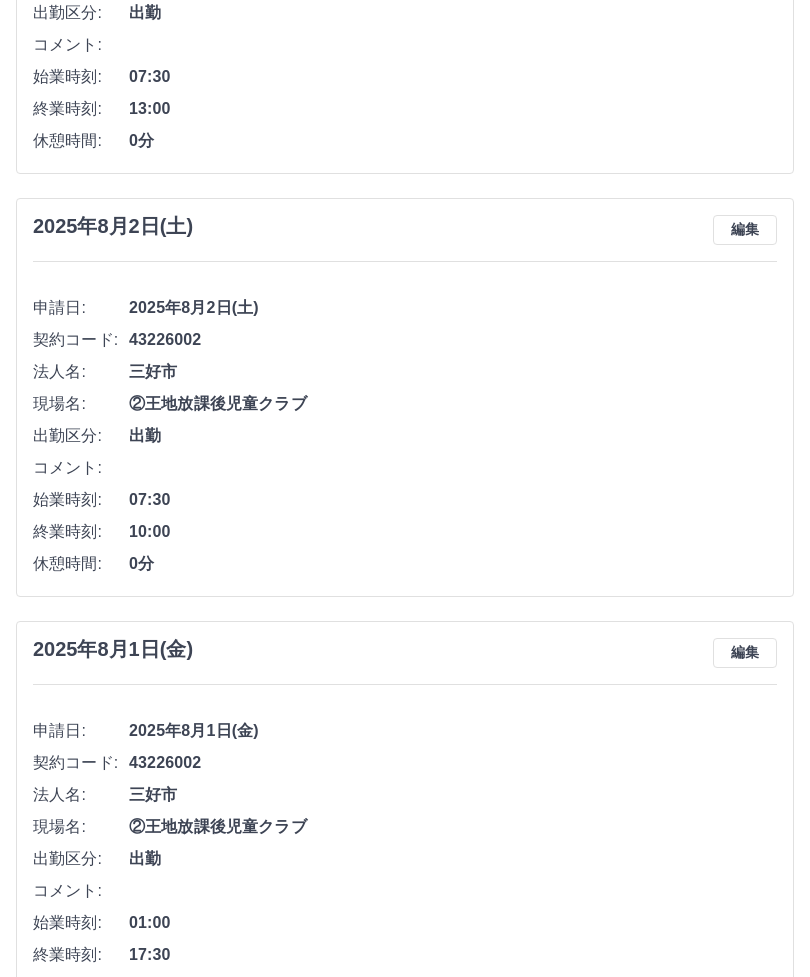 click on "編集" at bounding box center (745, 653) 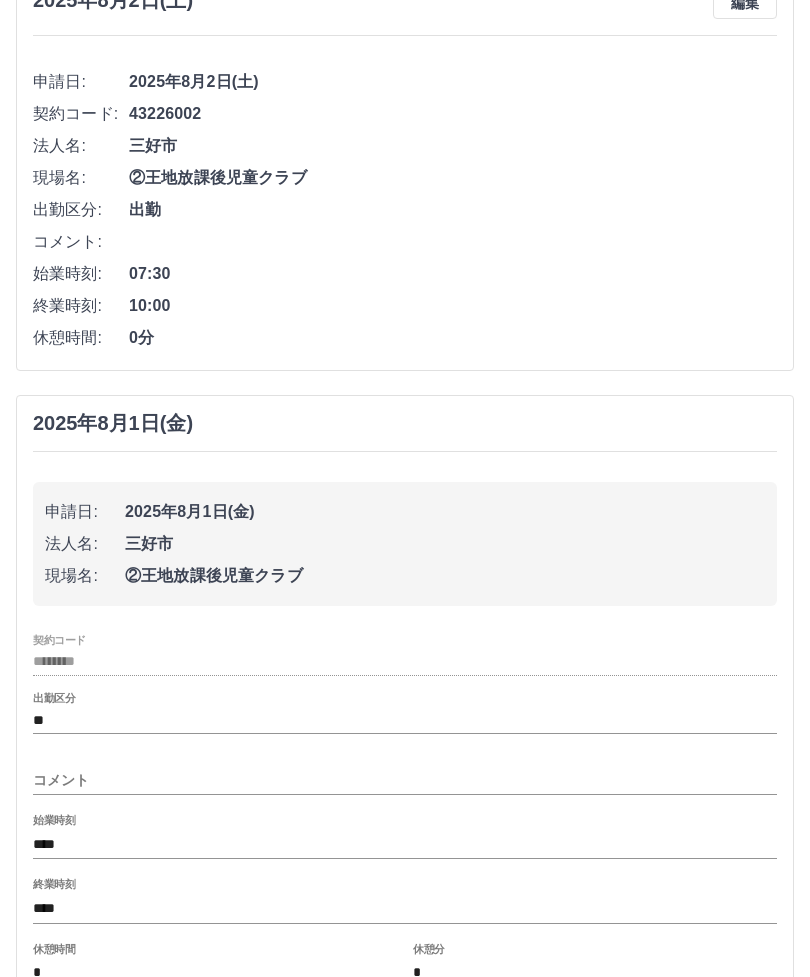 click on "****" at bounding box center [405, 844] 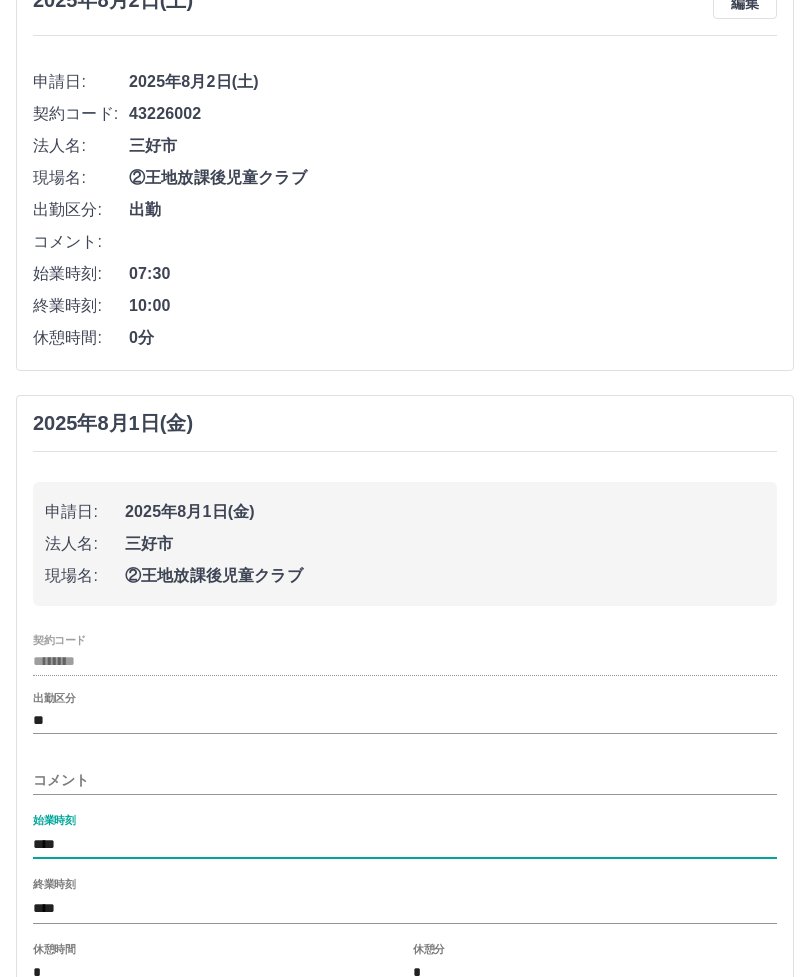 scroll, scrollTop: 818, scrollLeft: 0, axis: vertical 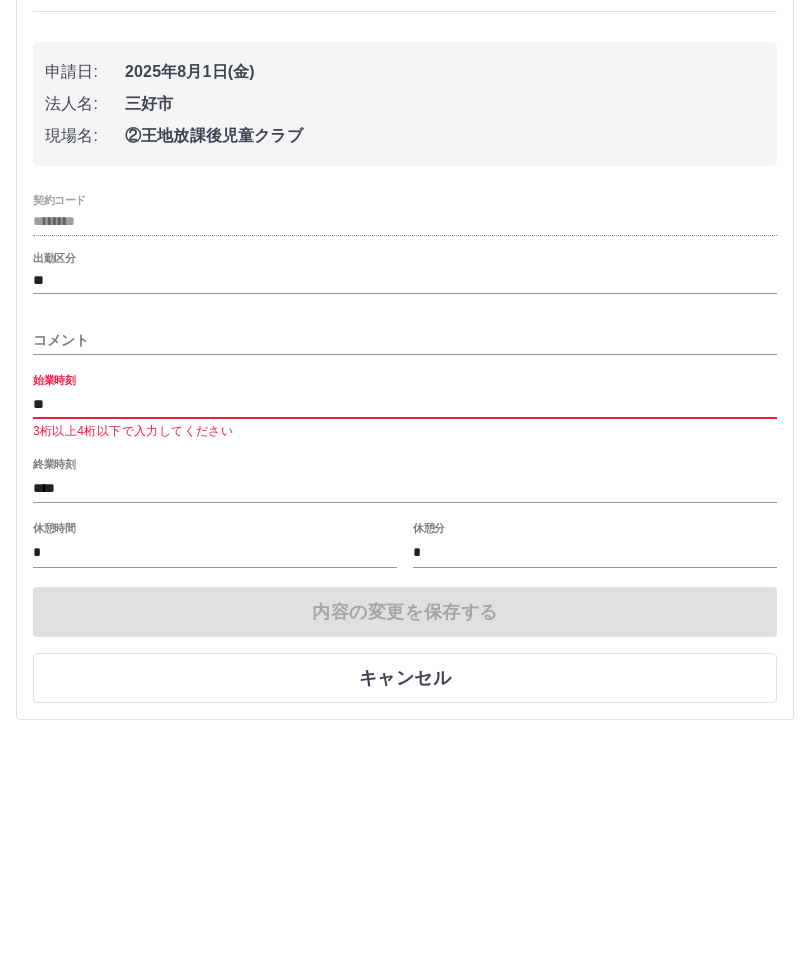 type on "*" 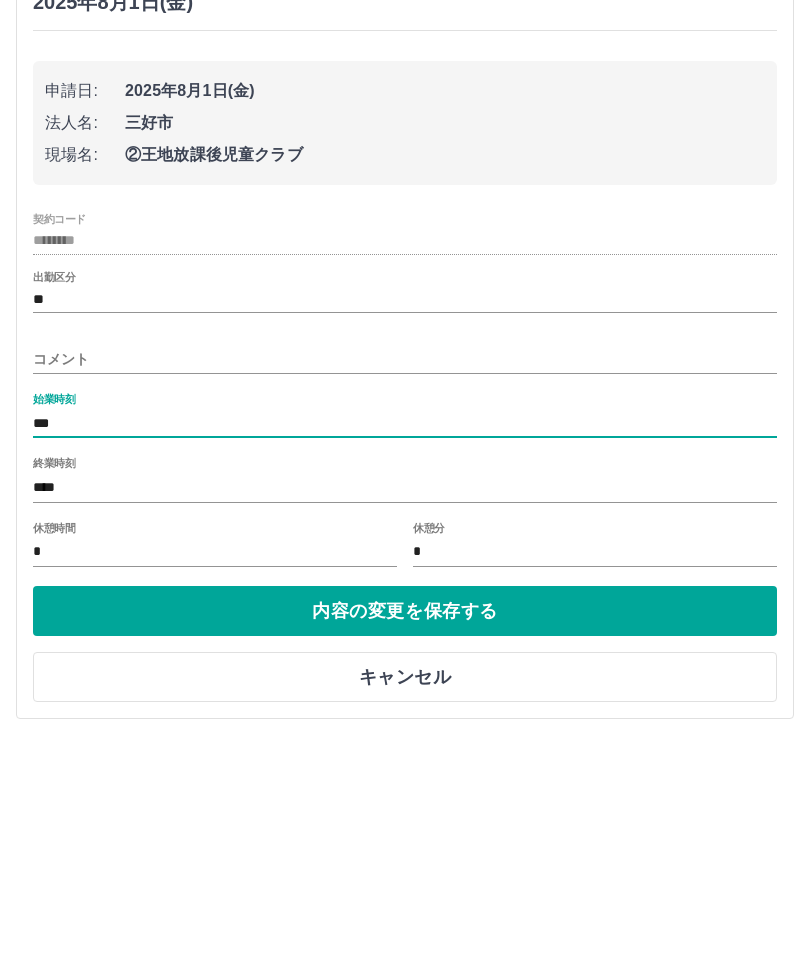 type on "****" 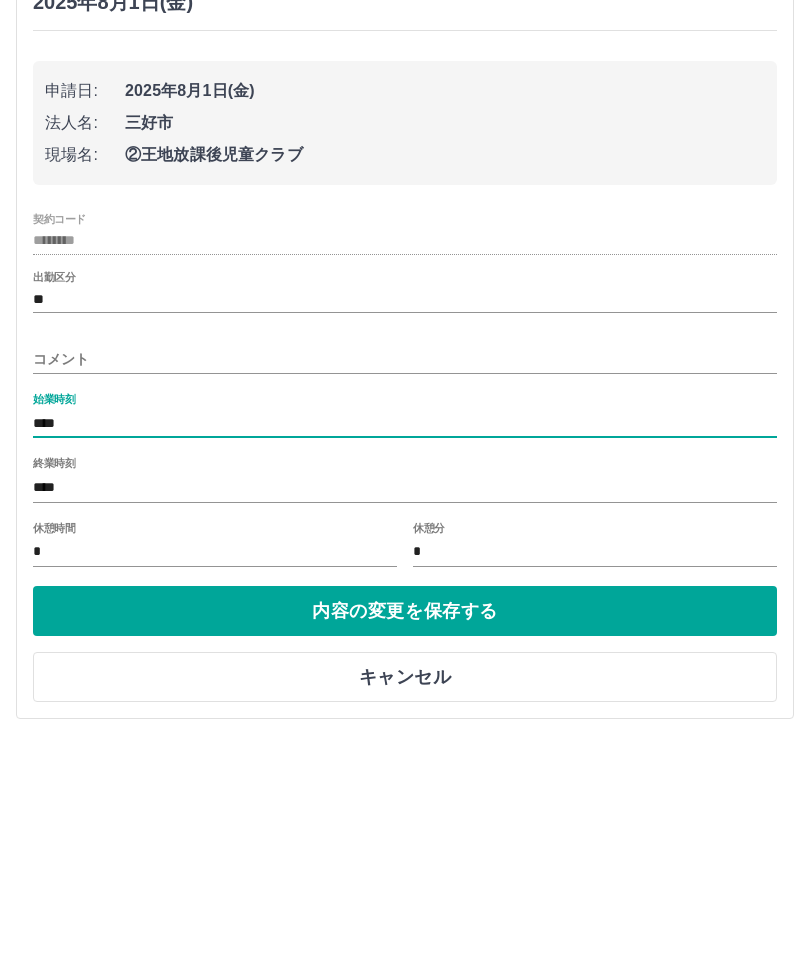 click on "内容の変更を保存する" at bounding box center [405, 848] 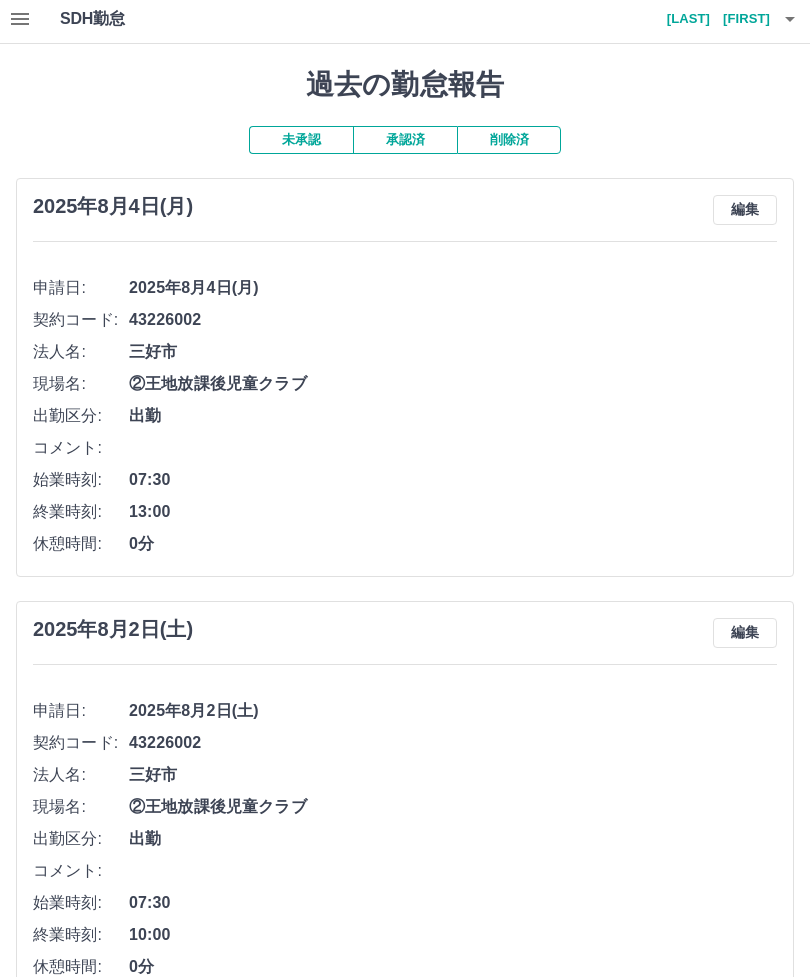 scroll, scrollTop: 0, scrollLeft: 0, axis: both 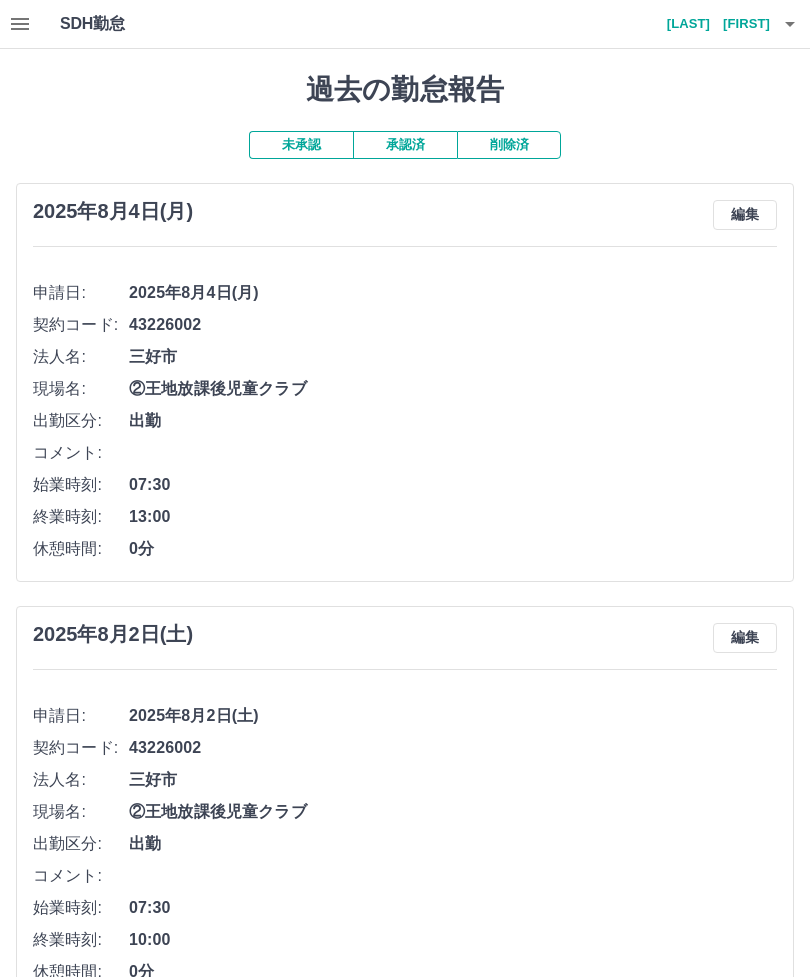 click 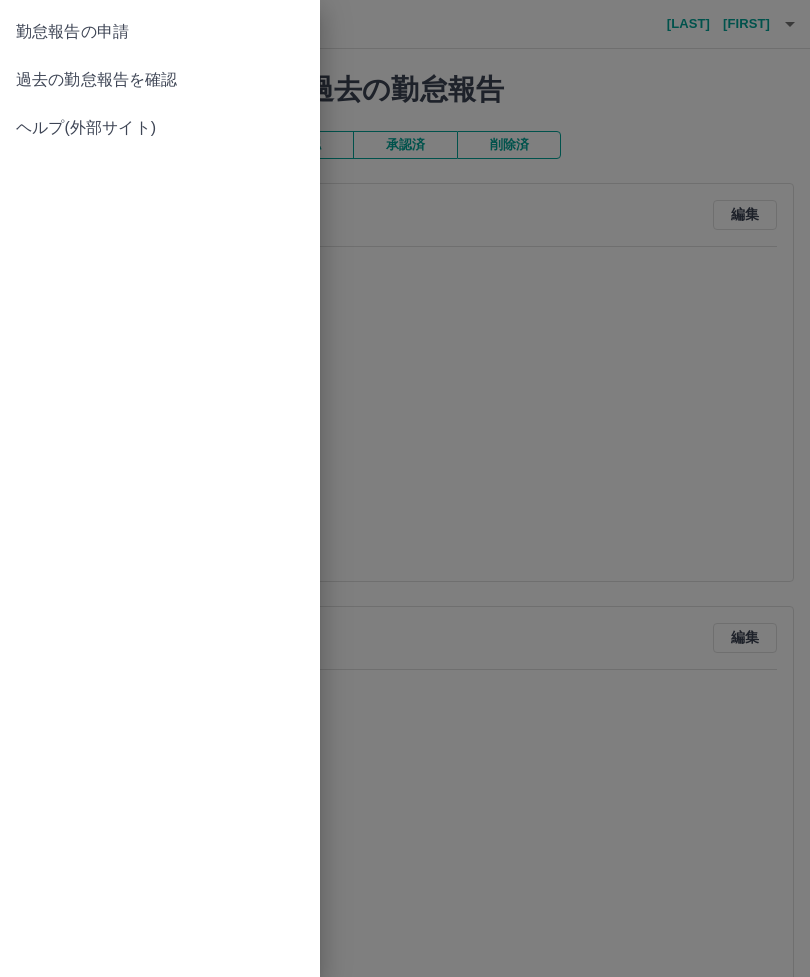 click on "勤怠報告の申請" at bounding box center [160, 32] 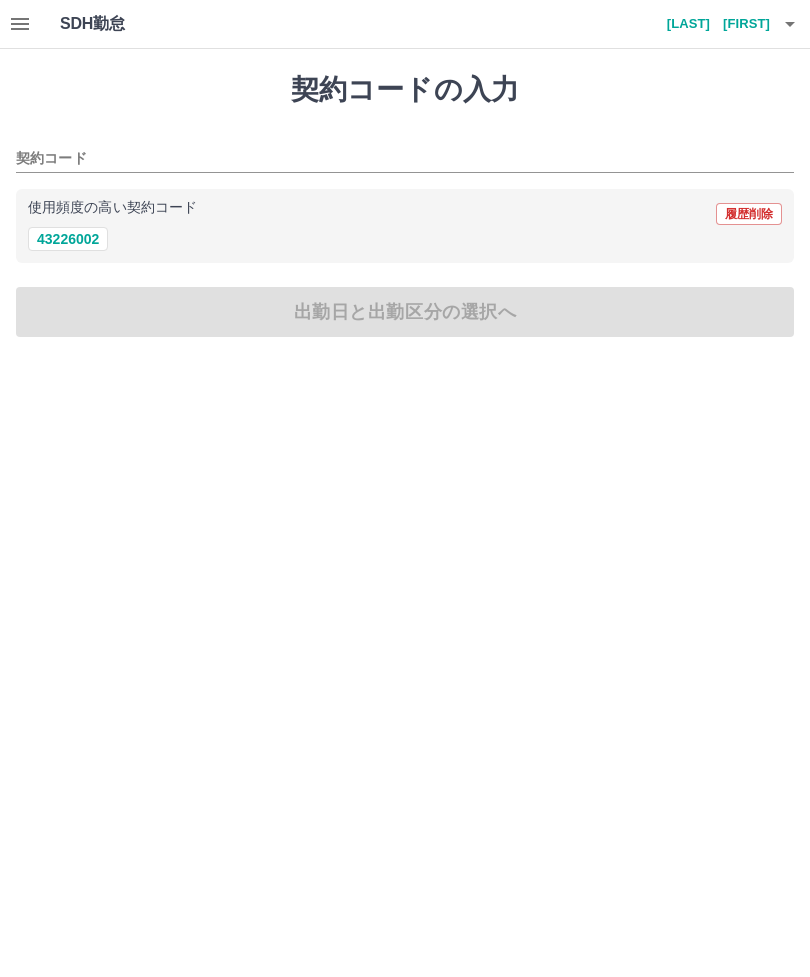 click on "43226002" at bounding box center [68, 239] 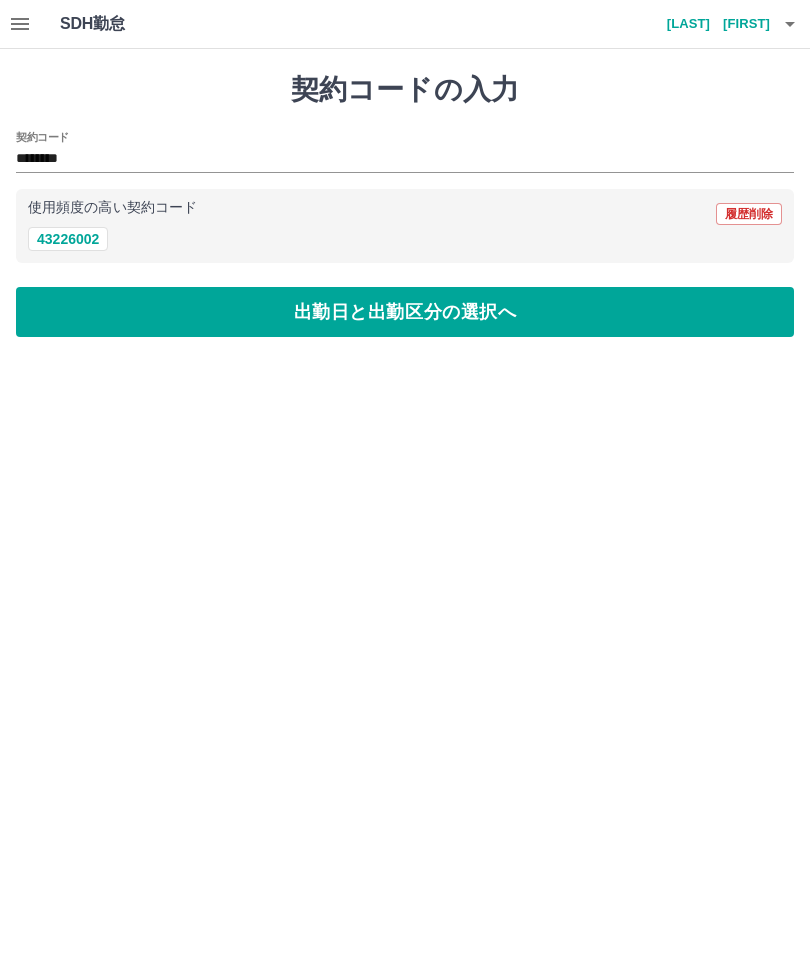 click on "出勤日と出勤区分の選択へ" at bounding box center [405, 312] 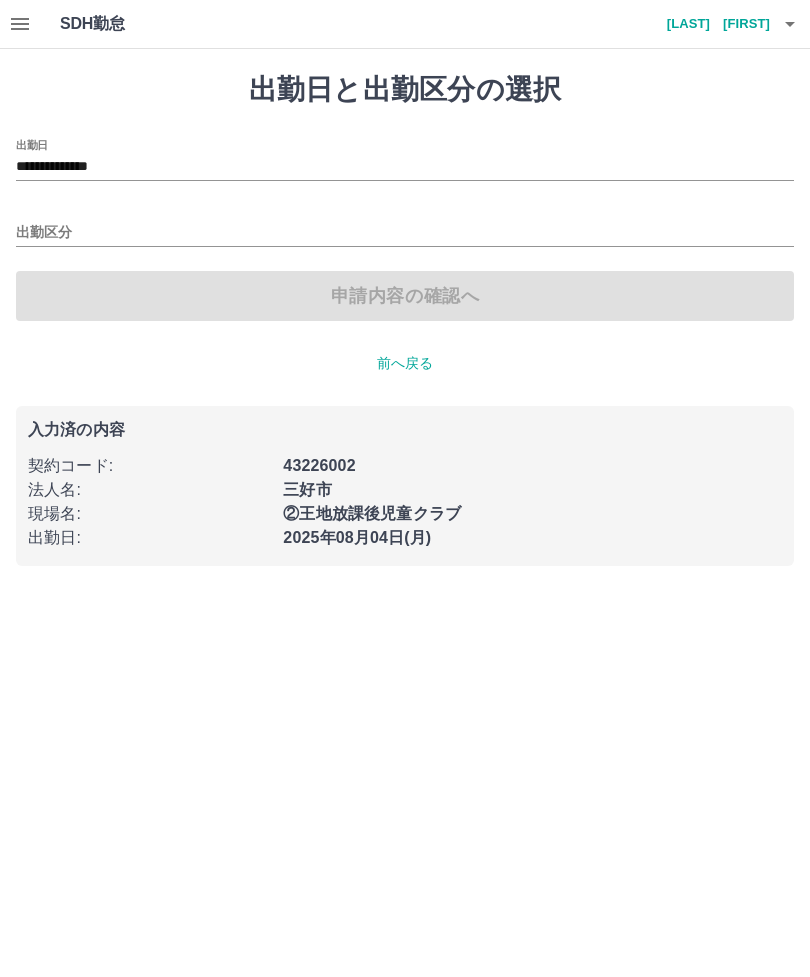 click on "**********" at bounding box center [405, 167] 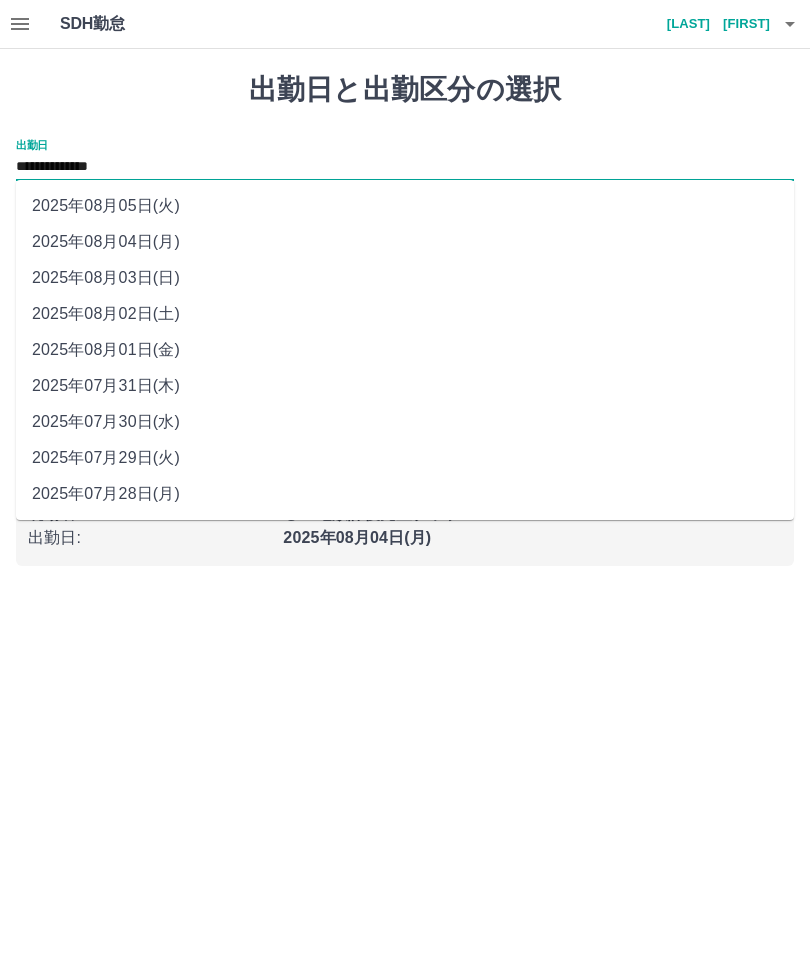 click on "2025年08月01日(金)" at bounding box center (405, 350) 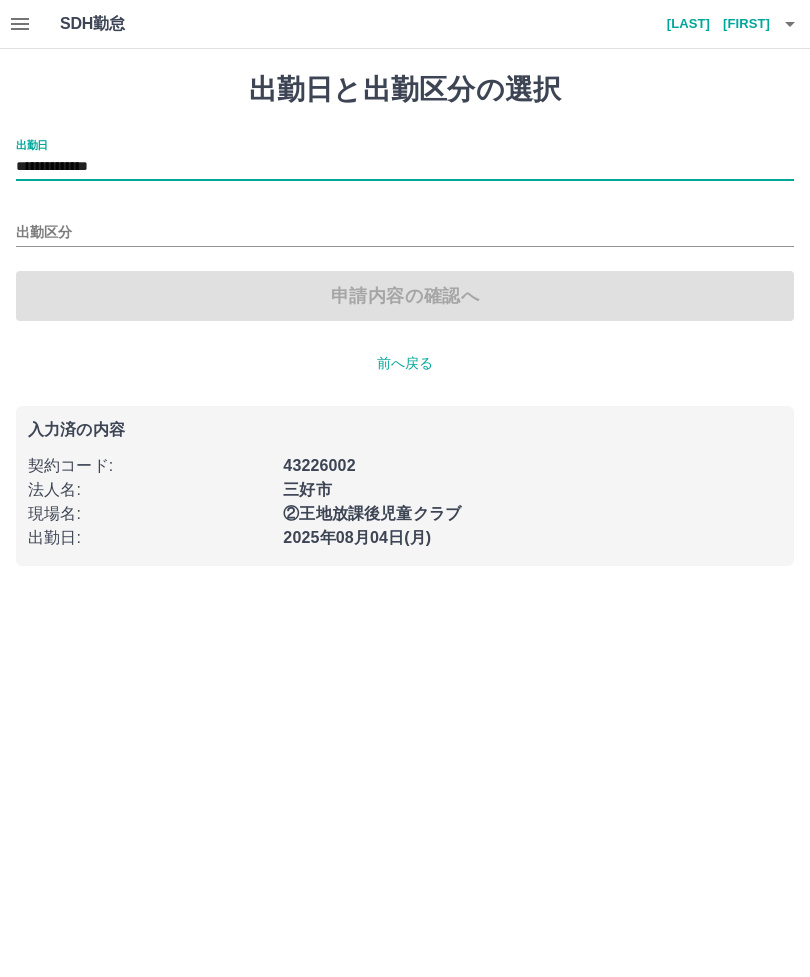 click on "出勤区分" at bounding box center (405, 233) 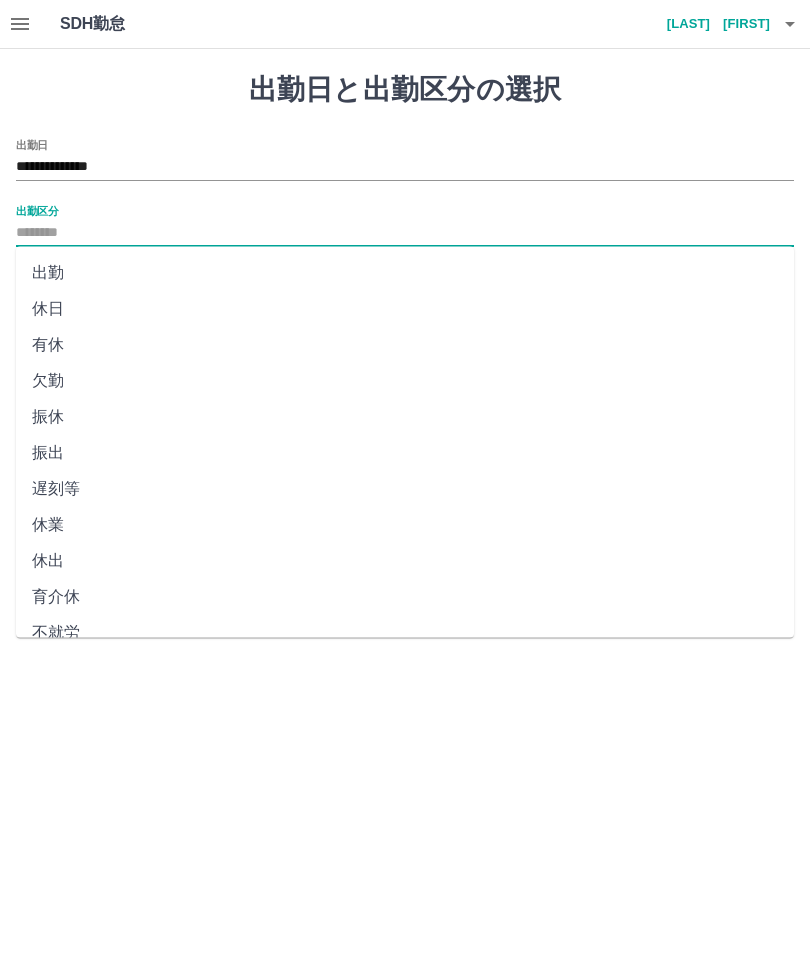 click on "出勤" at bounding box center (405, 273) 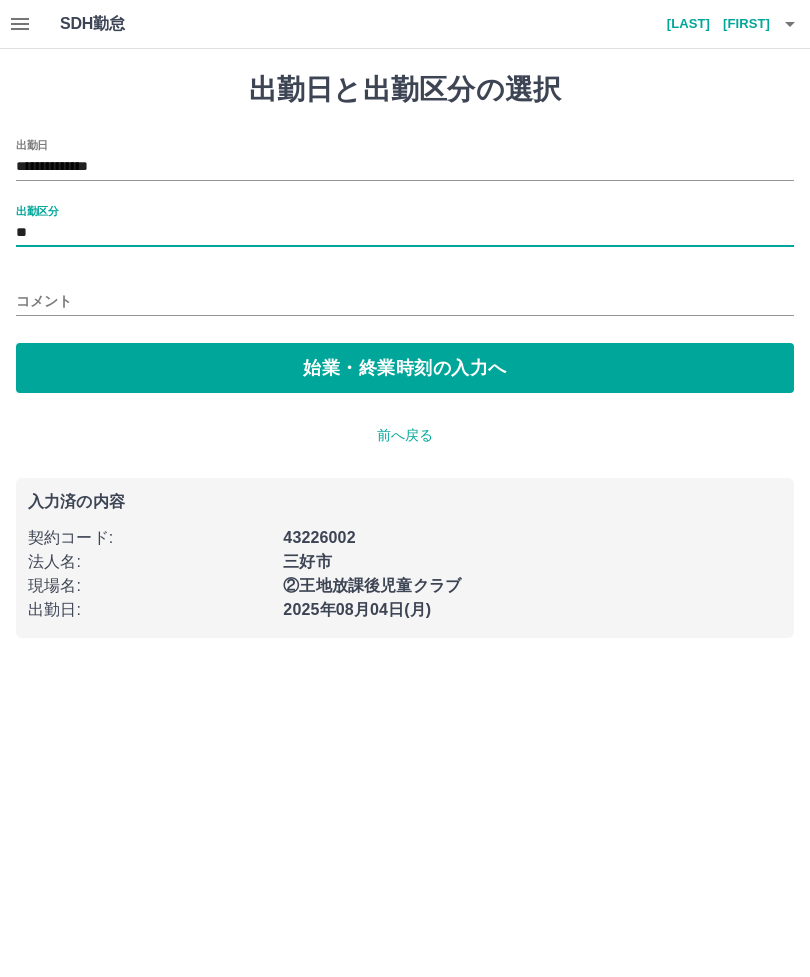 click on "**" at bounding box center (405, 233) 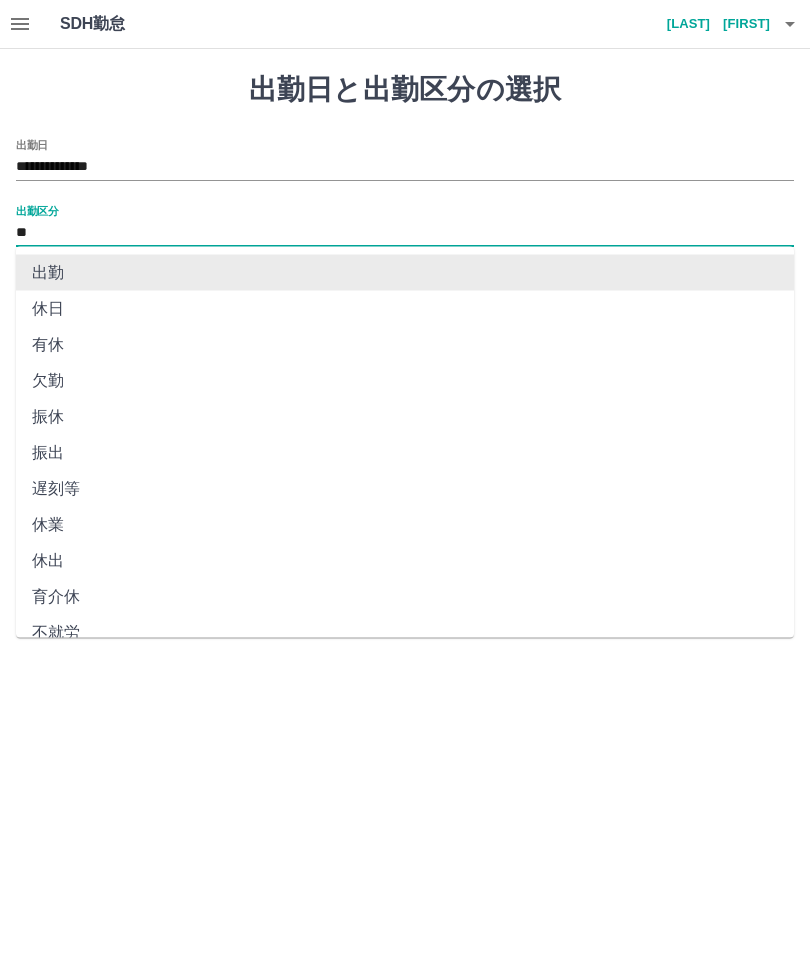 click on "出勤" at bounding box center (405, 273) 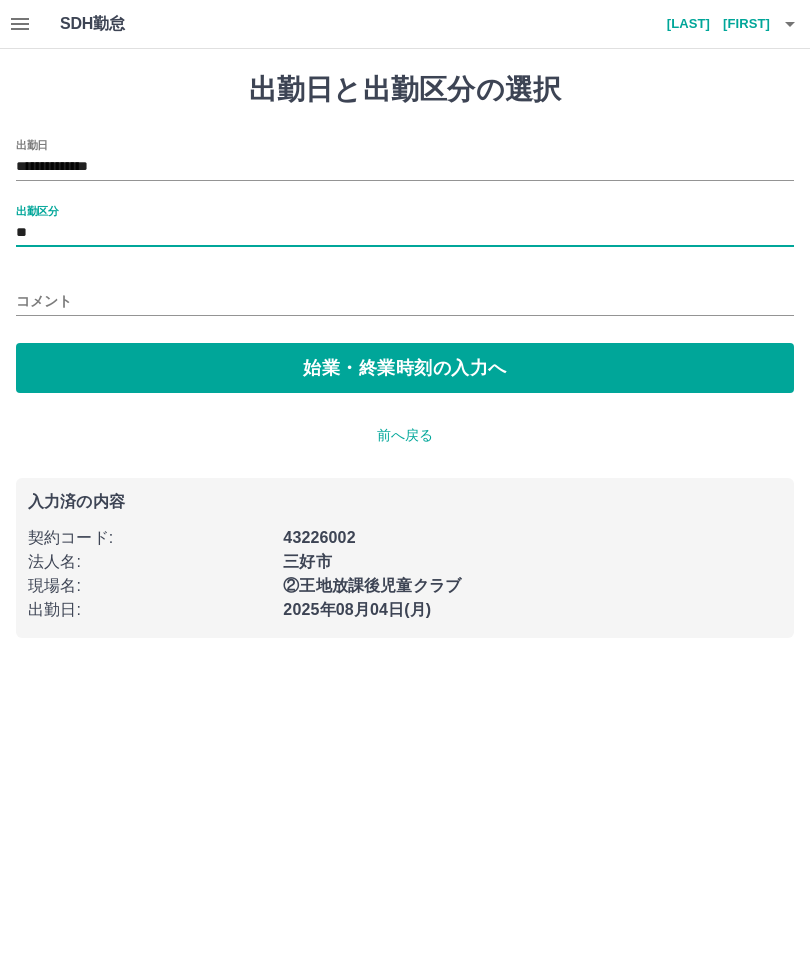 click on "始業・終業時刻の入力へ" at bounding box center (405, 368) 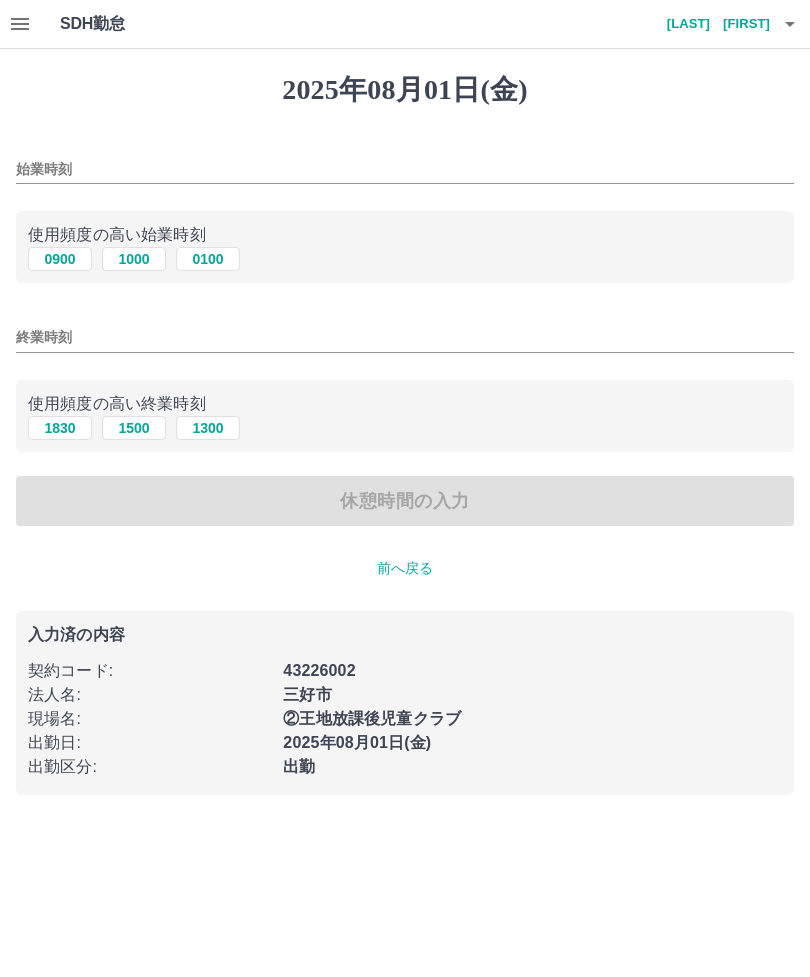click on "1000" at bounding box center (134, 259) 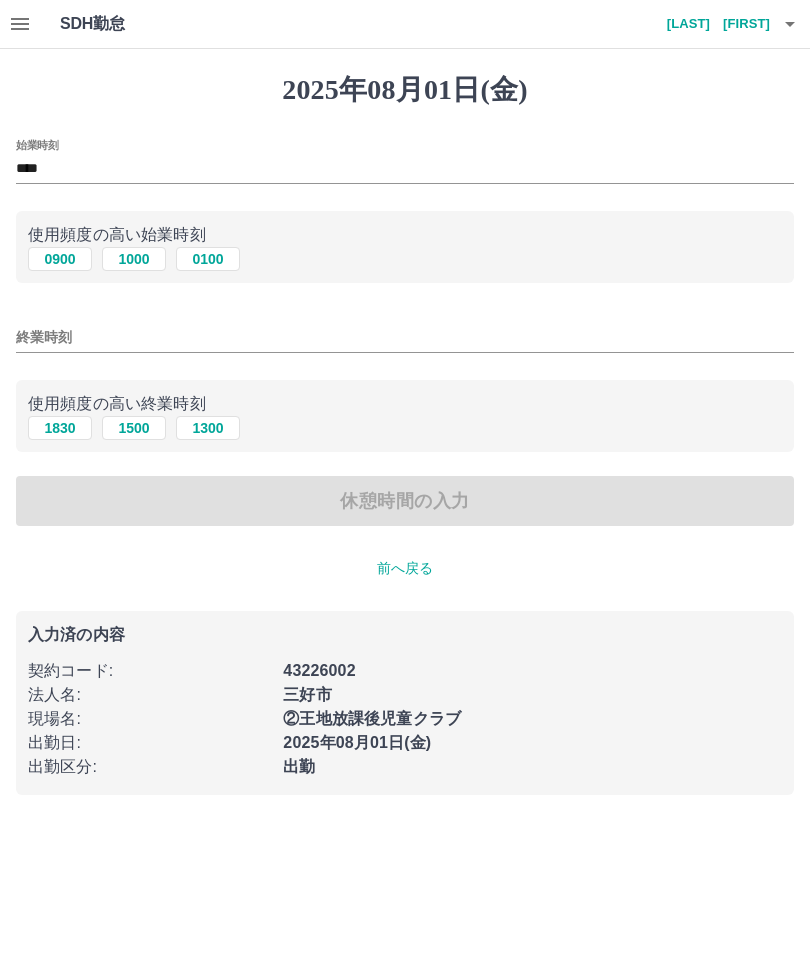 click on "終業時刻" at bounding box center [405, 337] 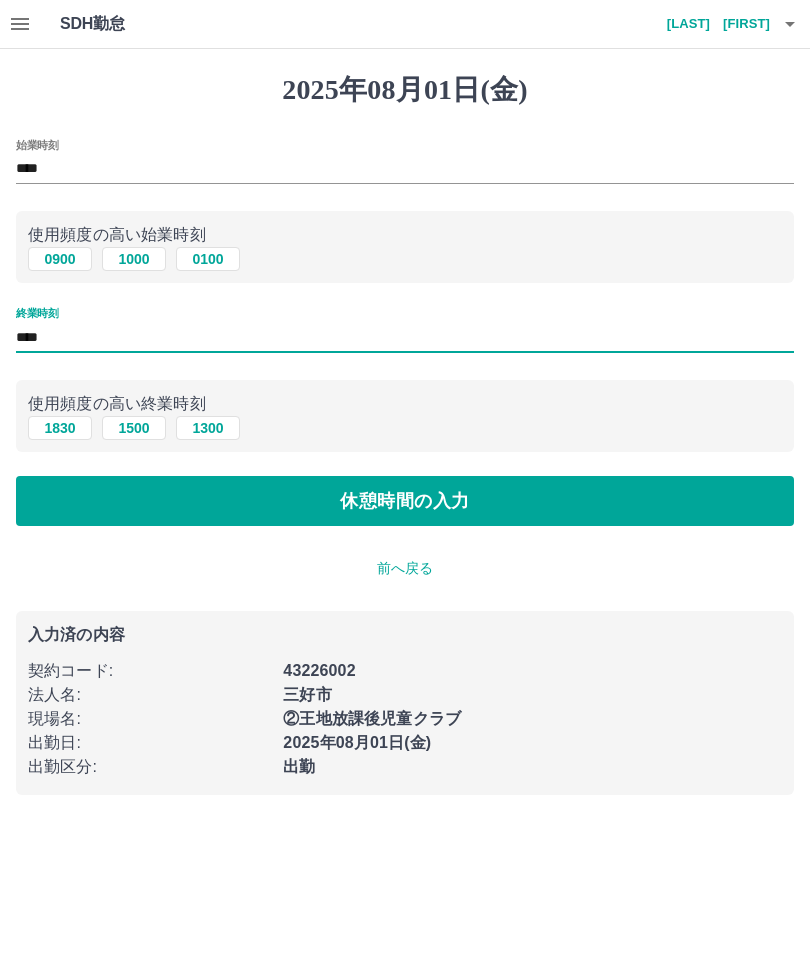 type on "****" 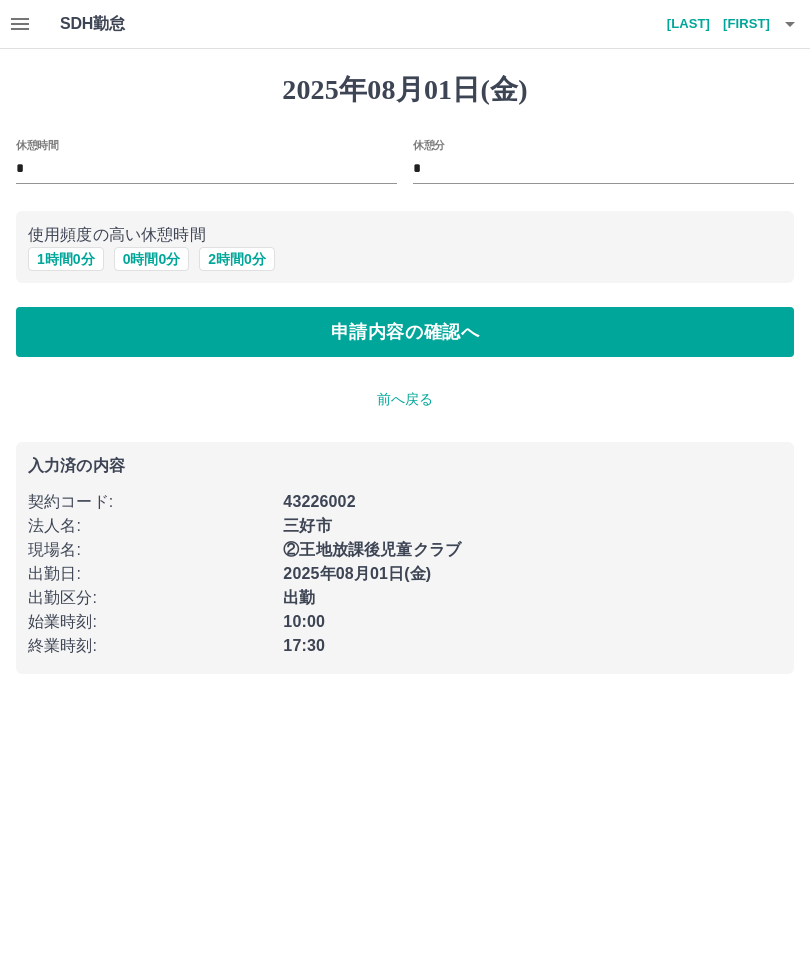 click on "1 時間 0 分" at bounding box center (66, 259) 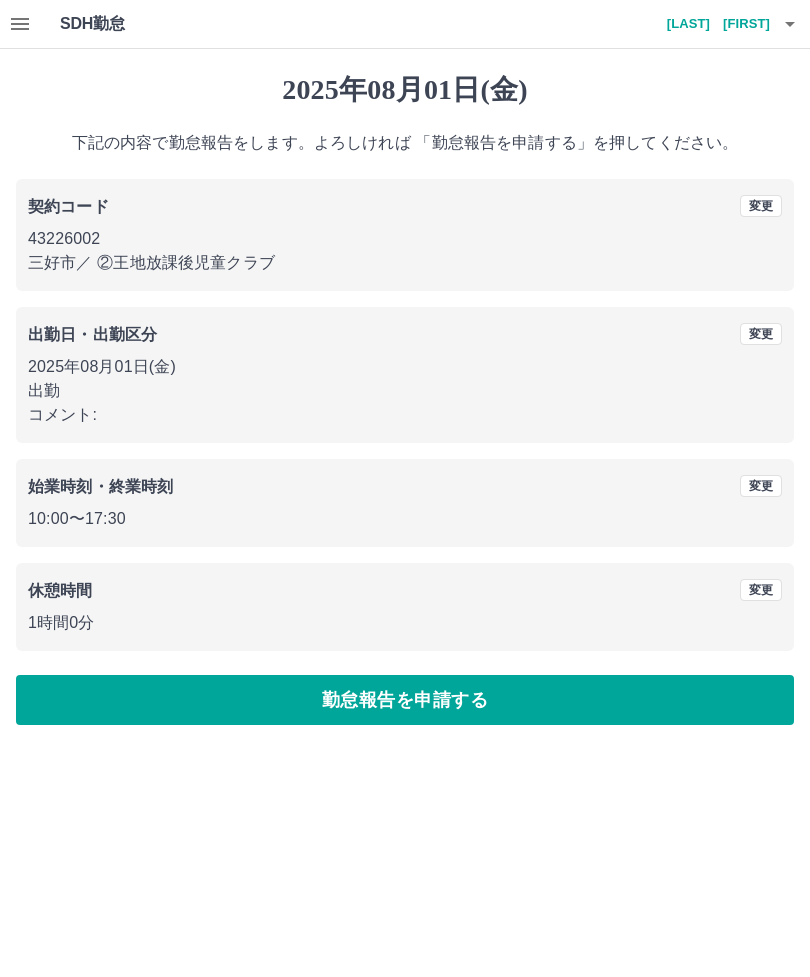 click on "勤怠報告を申請する" at bounding box center [405, 700] 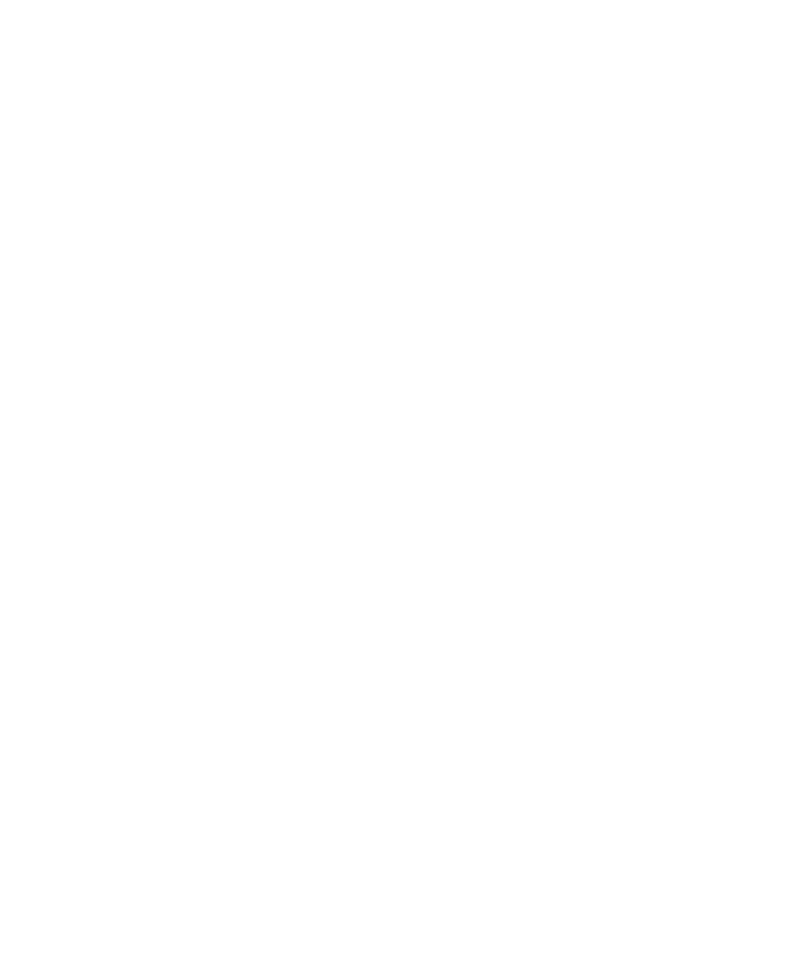 scroll, scrollTop: 0, scrollLeft: 0, axis: both 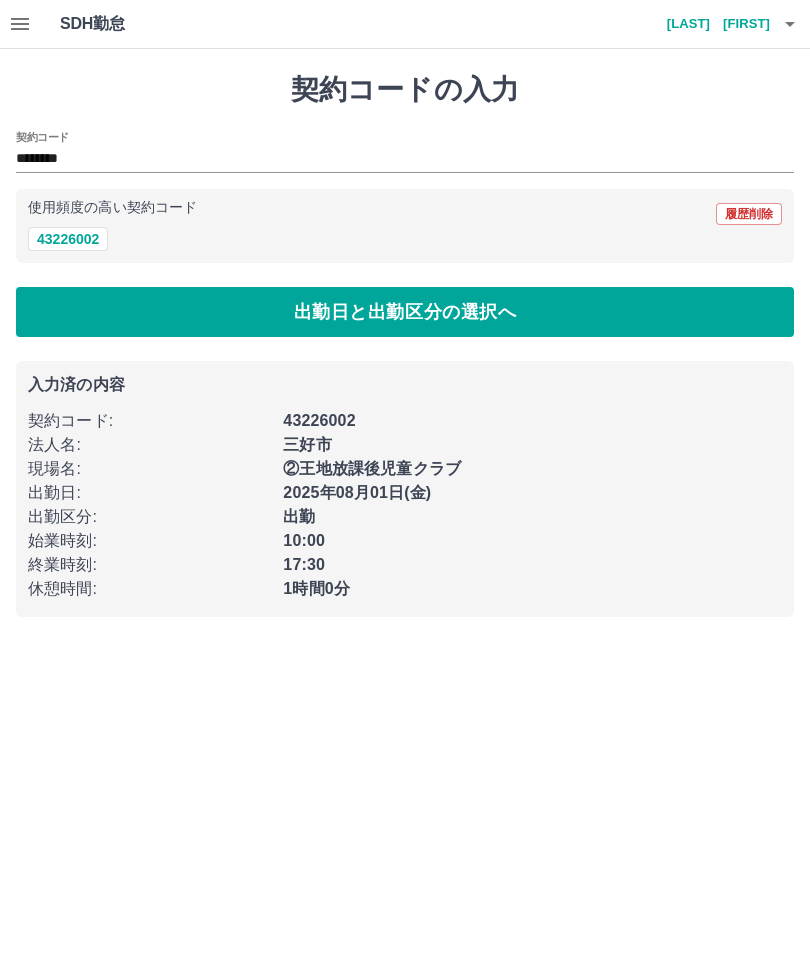 click on "SDH勤怠 [LAST]　[FIRST] 契約コードの入力 契約コード ******** 使用頻度の高い契約コード 履歴削除 43226002 出勤日と出勤区分の選択へ 入力済の内容 契約コード : 43226002 法人名 : [CITY] 現場名 : ②王地放課後児童クラブ 出勤日 : [DATE](金) 出勤区分 : 出勤 始業時刻 : 10:00 終業時刻 : 17:30 休憩時間 : 1時間0分 SDH勤怠" at bounding box center (405, 320) 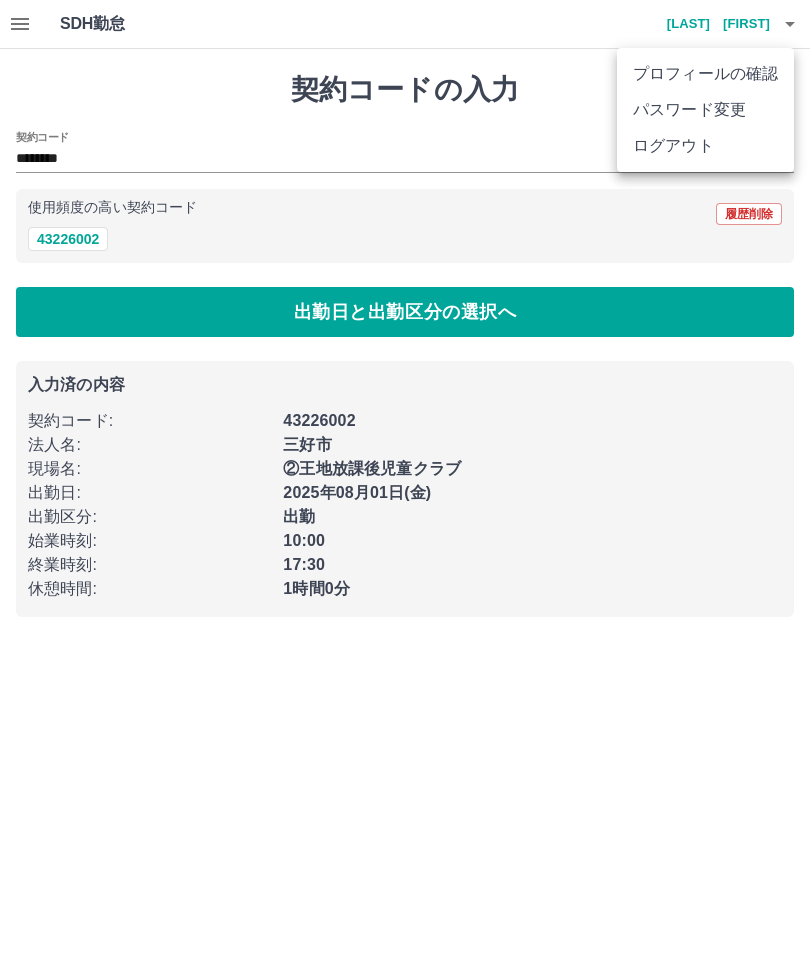 click on "ログアウト" at bounding box center (705, 146) 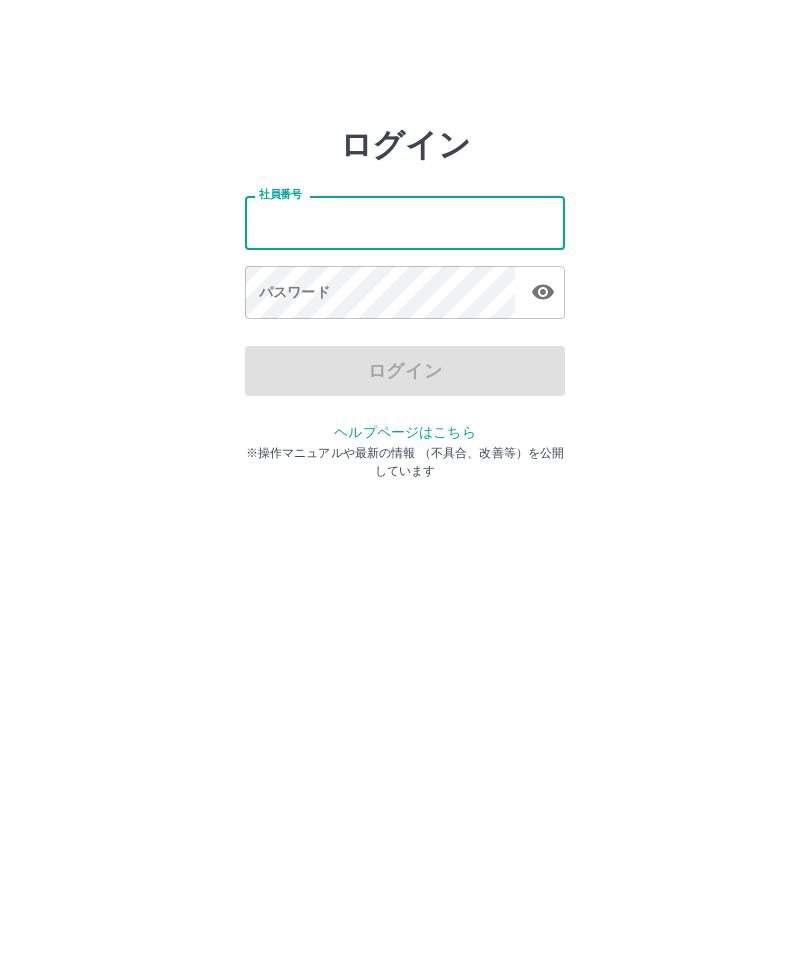 scroll, scrollTop: 0, scrollLeft: 0, axis: both 